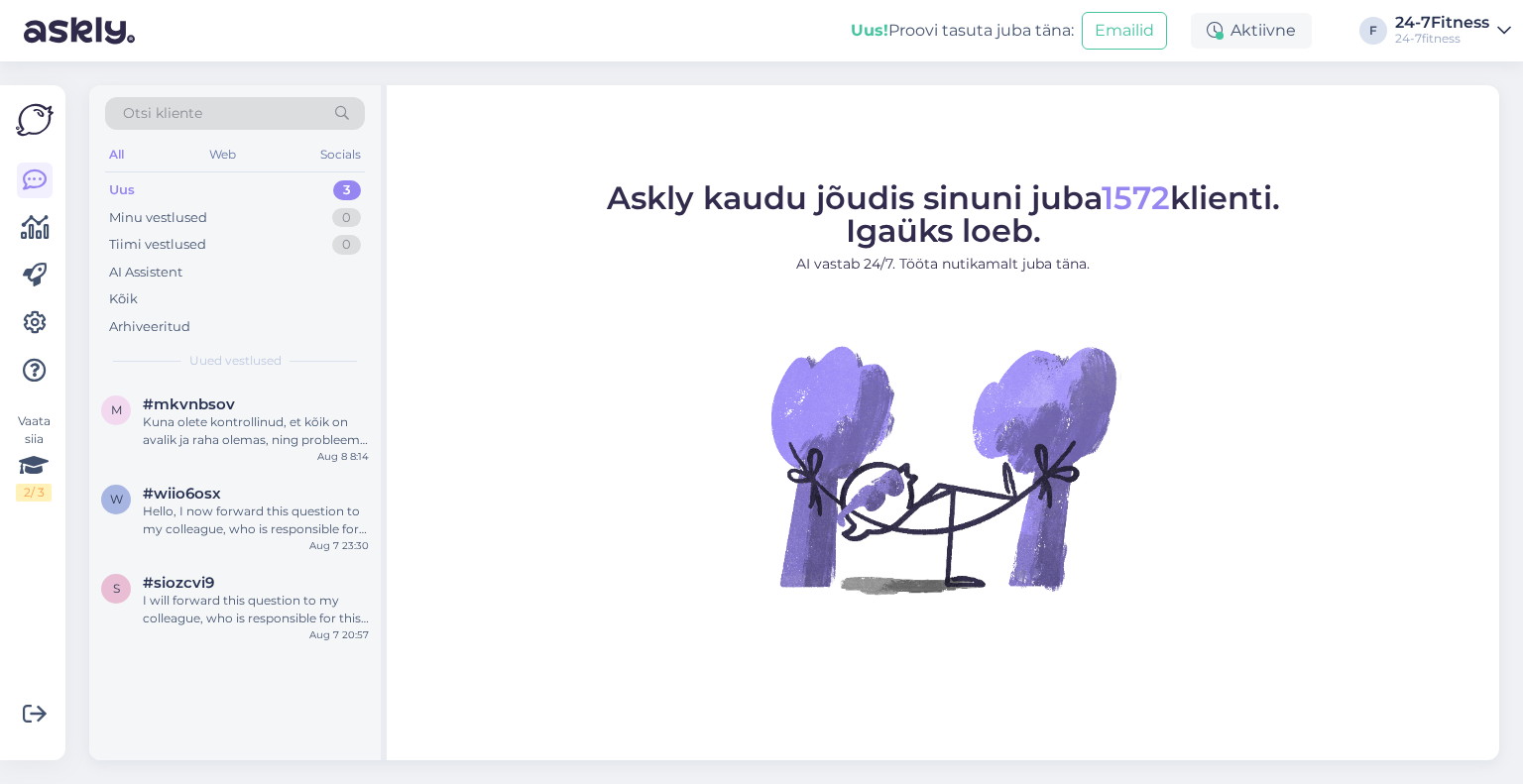 scroll, scrollTop: 0, scrollLeft: 0, axis: both 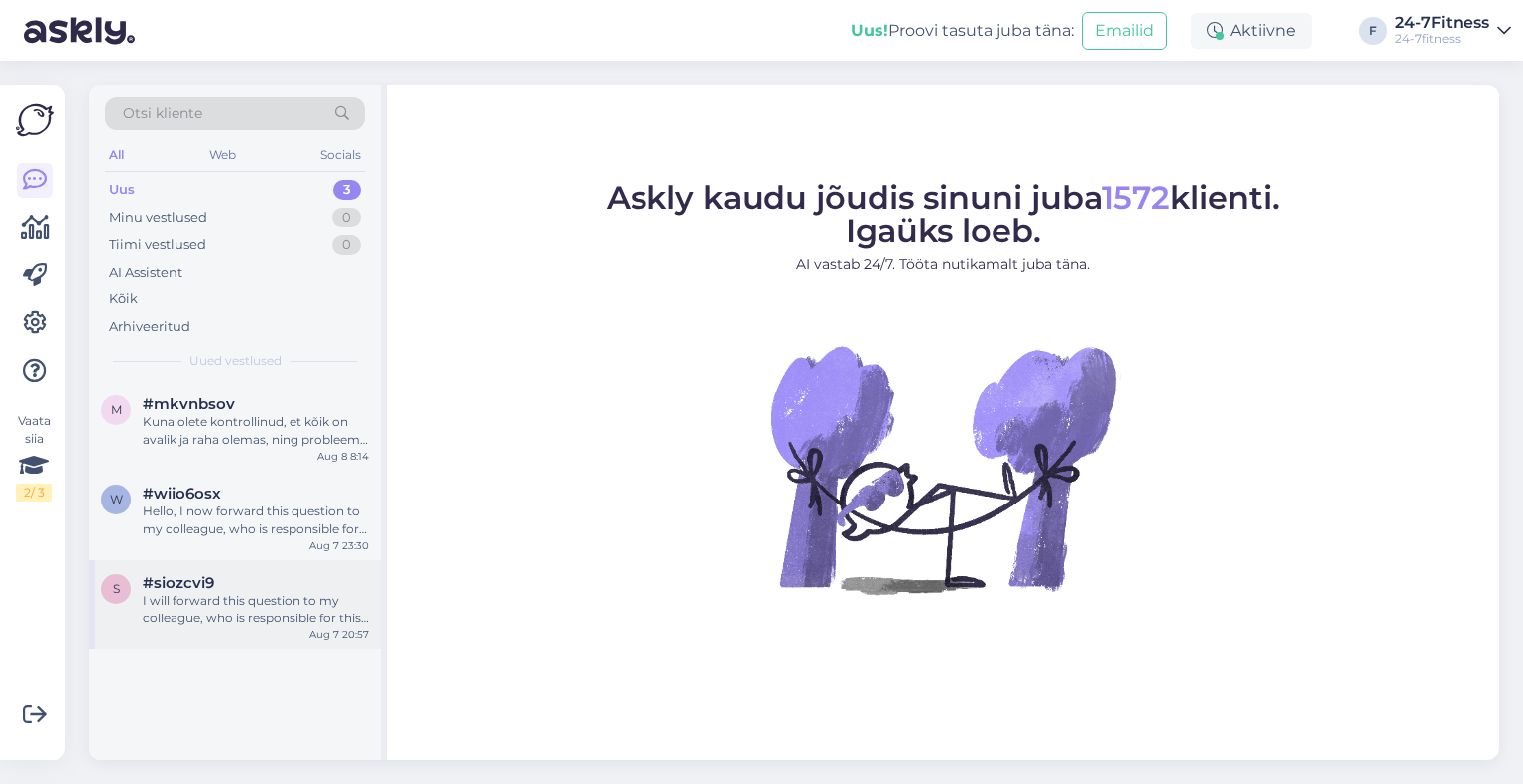 click on "I will forward this question to my colleague, who is responsible for this. The reply will be here during our working hours." at bounding box center (256, 610) 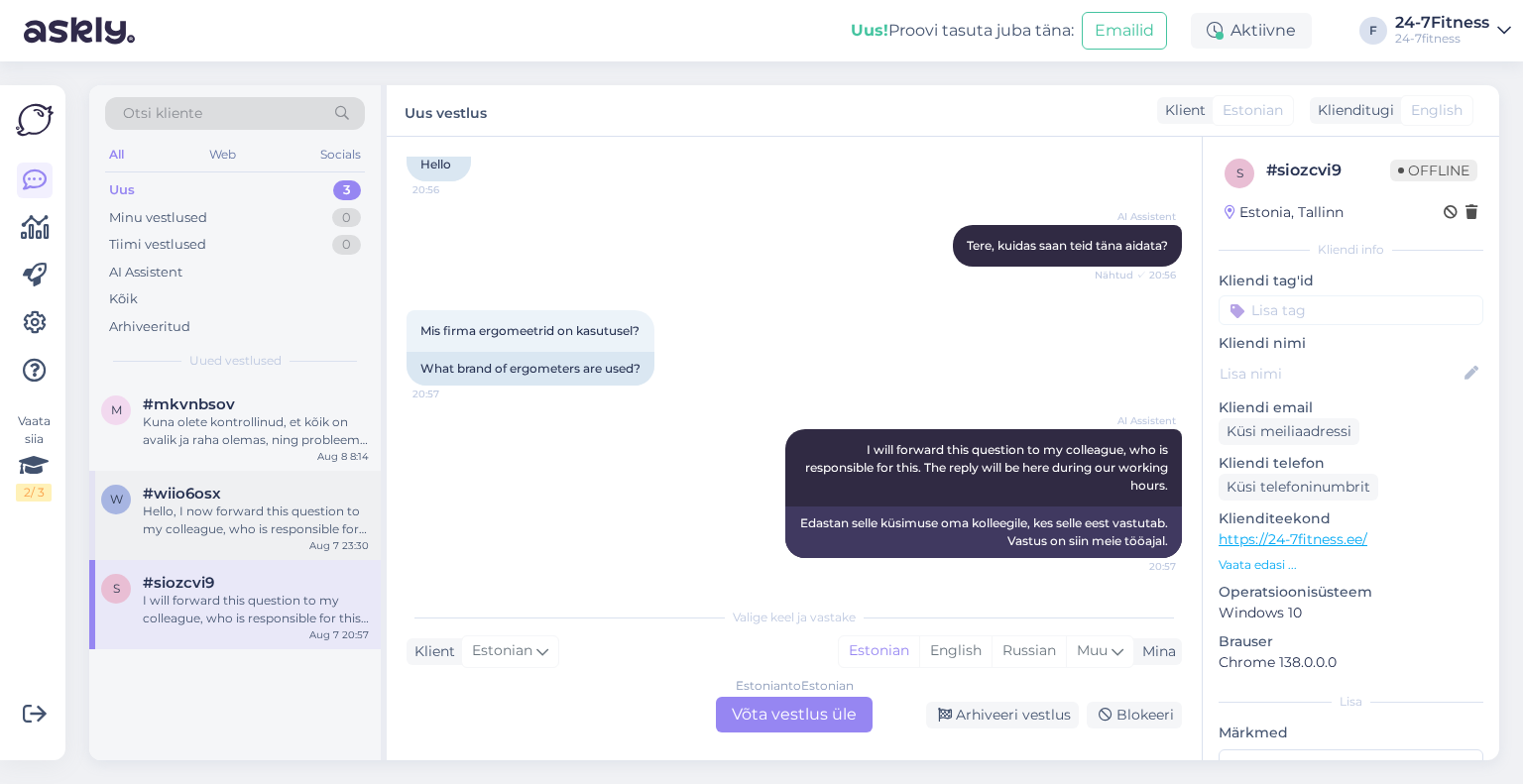 click on "Hello, I now forward this question to my colleague, who is responsible for this. The reply will be here during our working hours." at bounding box center (256, 520) 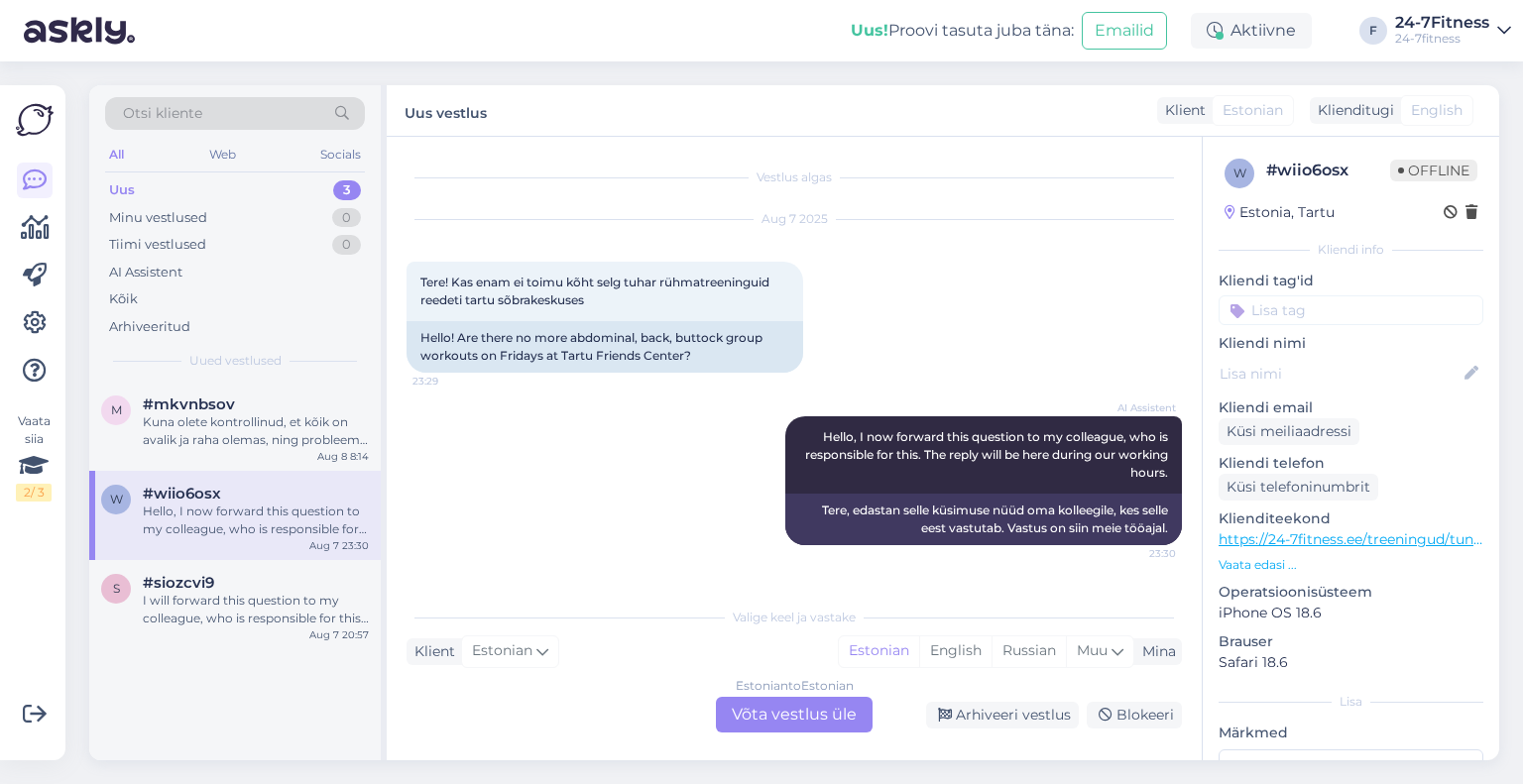 scroll, scrollTop: 0, scrollLeft: 0, axis: both 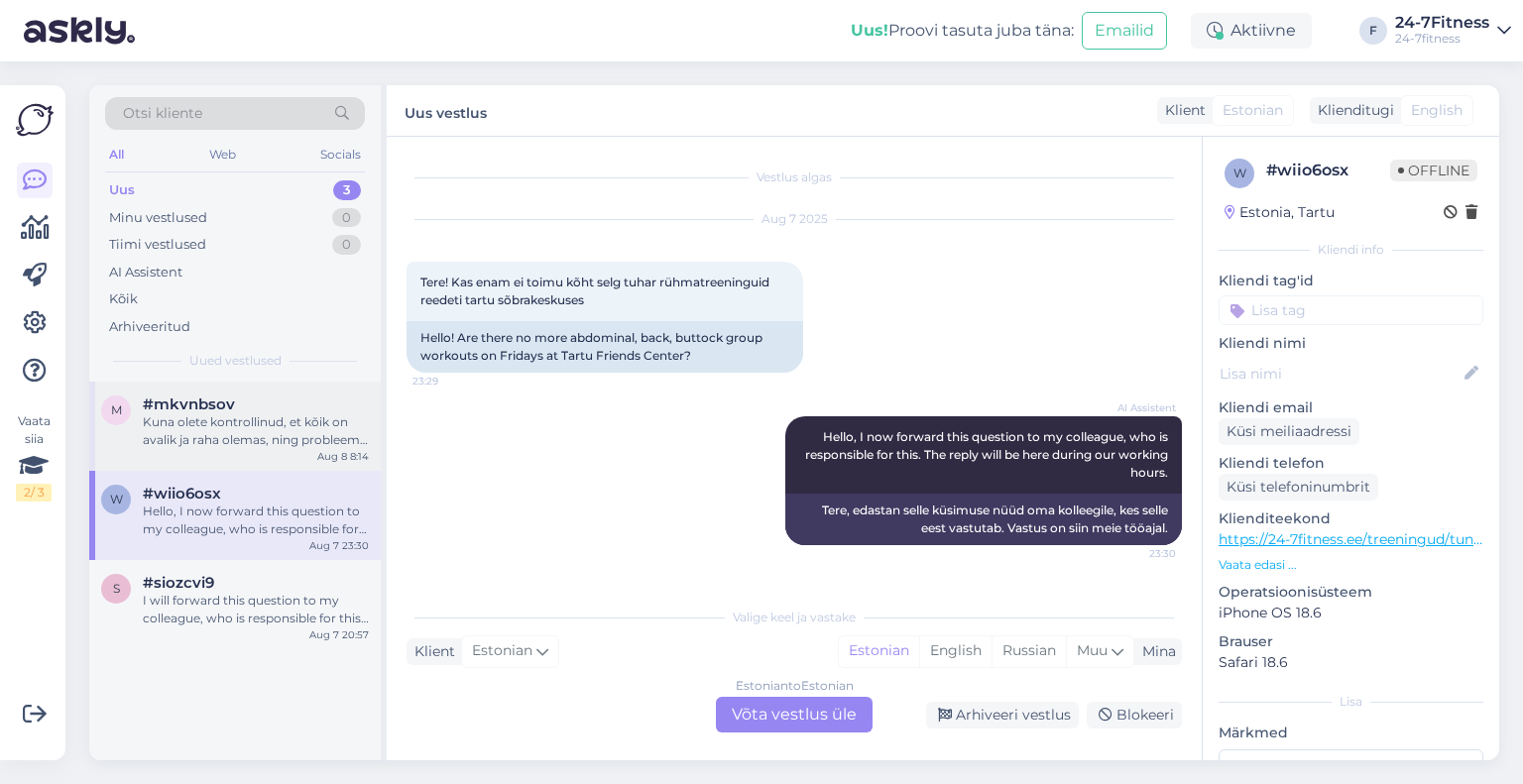 click on "#mkvnbsov" at bounding box center [188, 404] 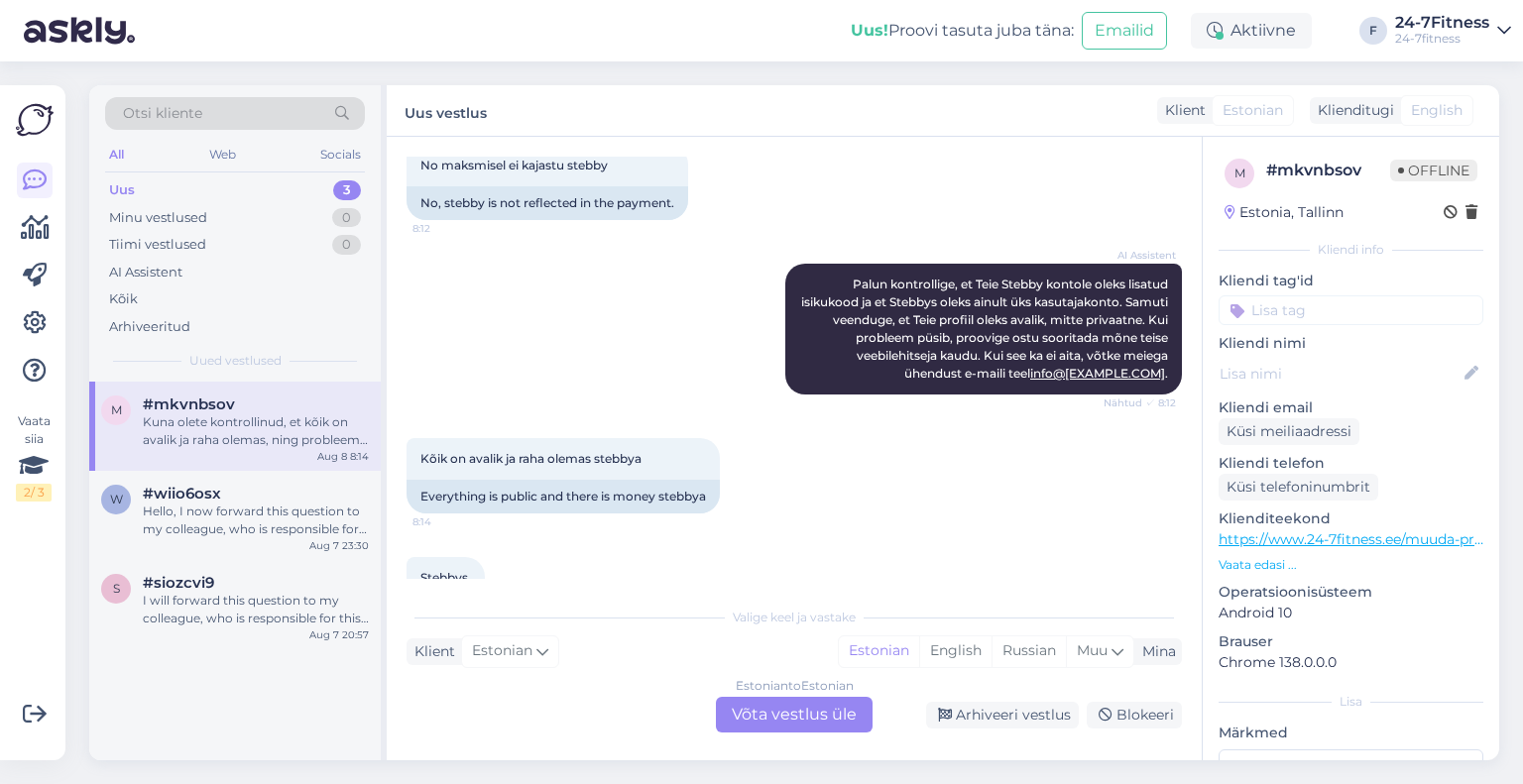 scroll, scrollTop: 1087, scrollLeft: 0, axis: vertical 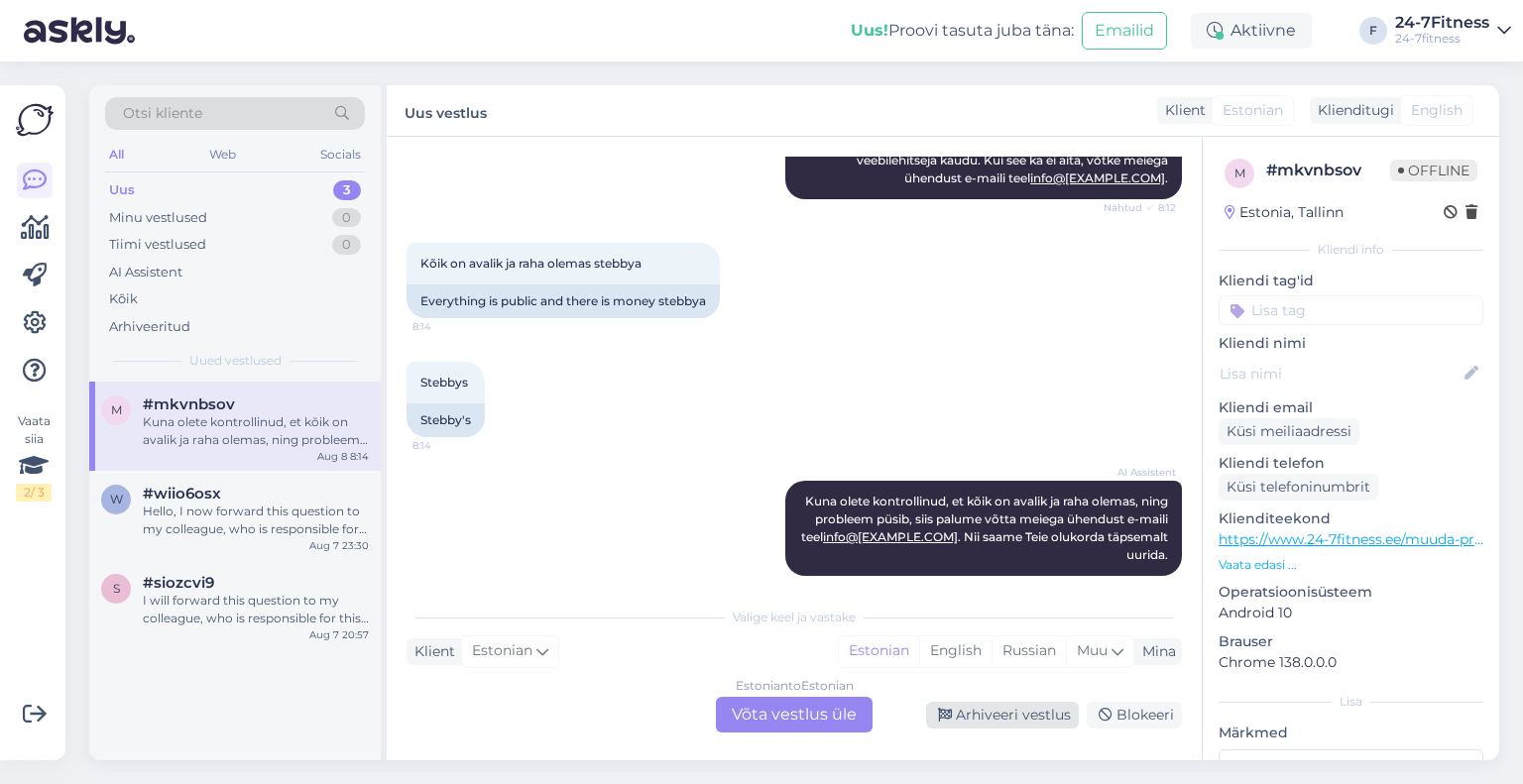 click on "Arhiveeri vestlus" at bounding box center [1002, 715] 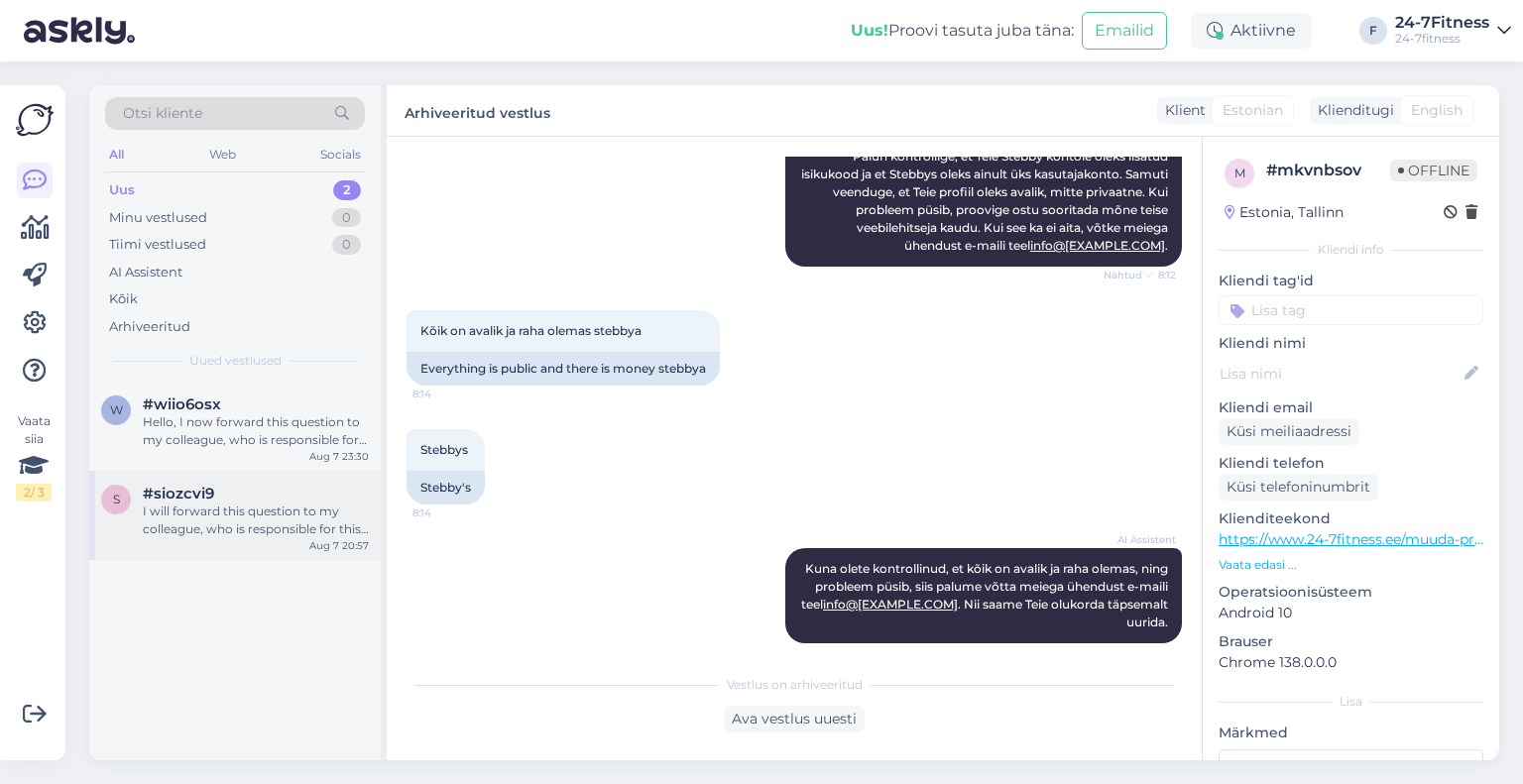 click on "I will forward this question to my colleague, who is responsible for this. The reply will be here during our working hours." at bounding box center [256, 520] 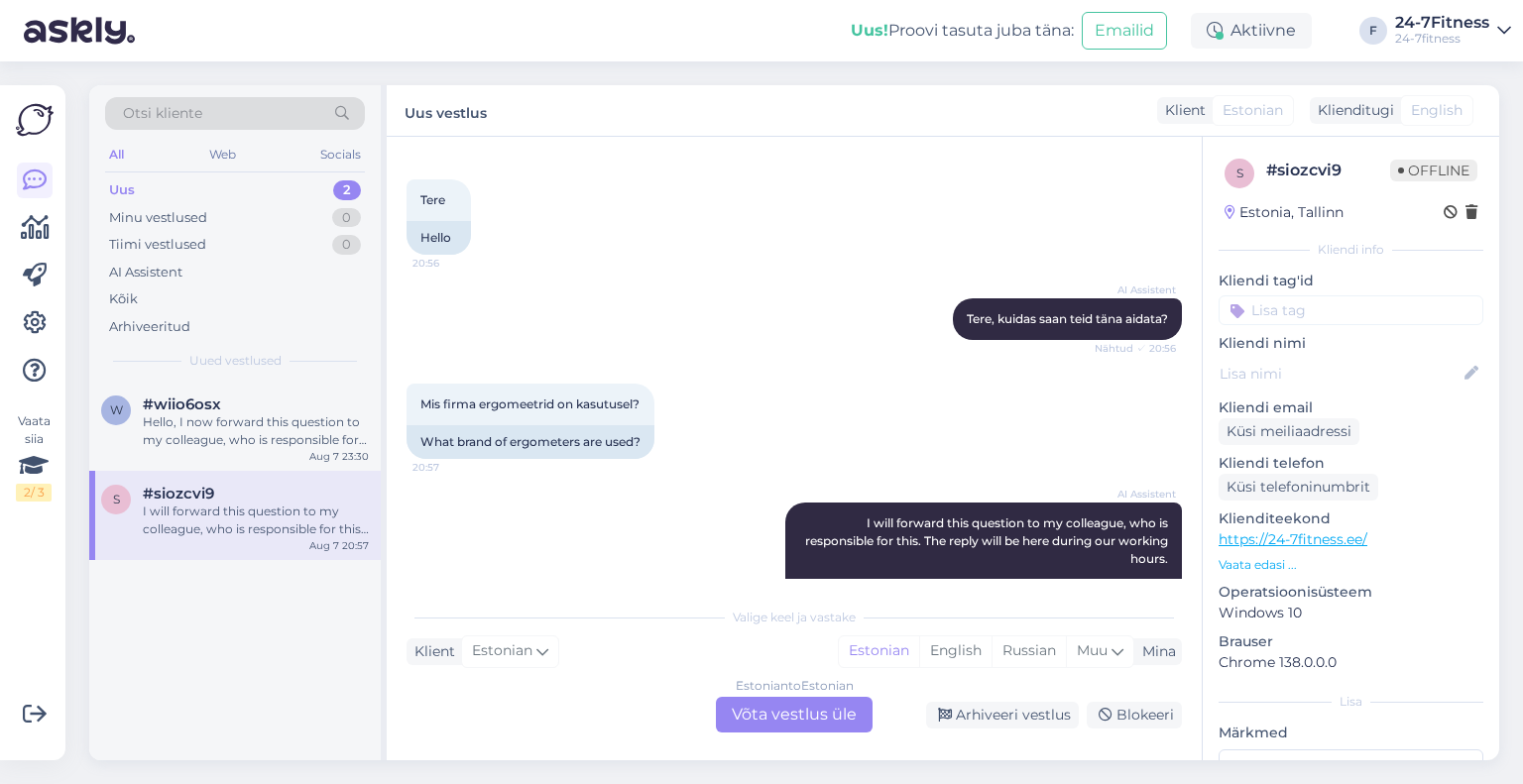 scroll, scrollTop: 156, scrollLeft: 0, axis: vertical 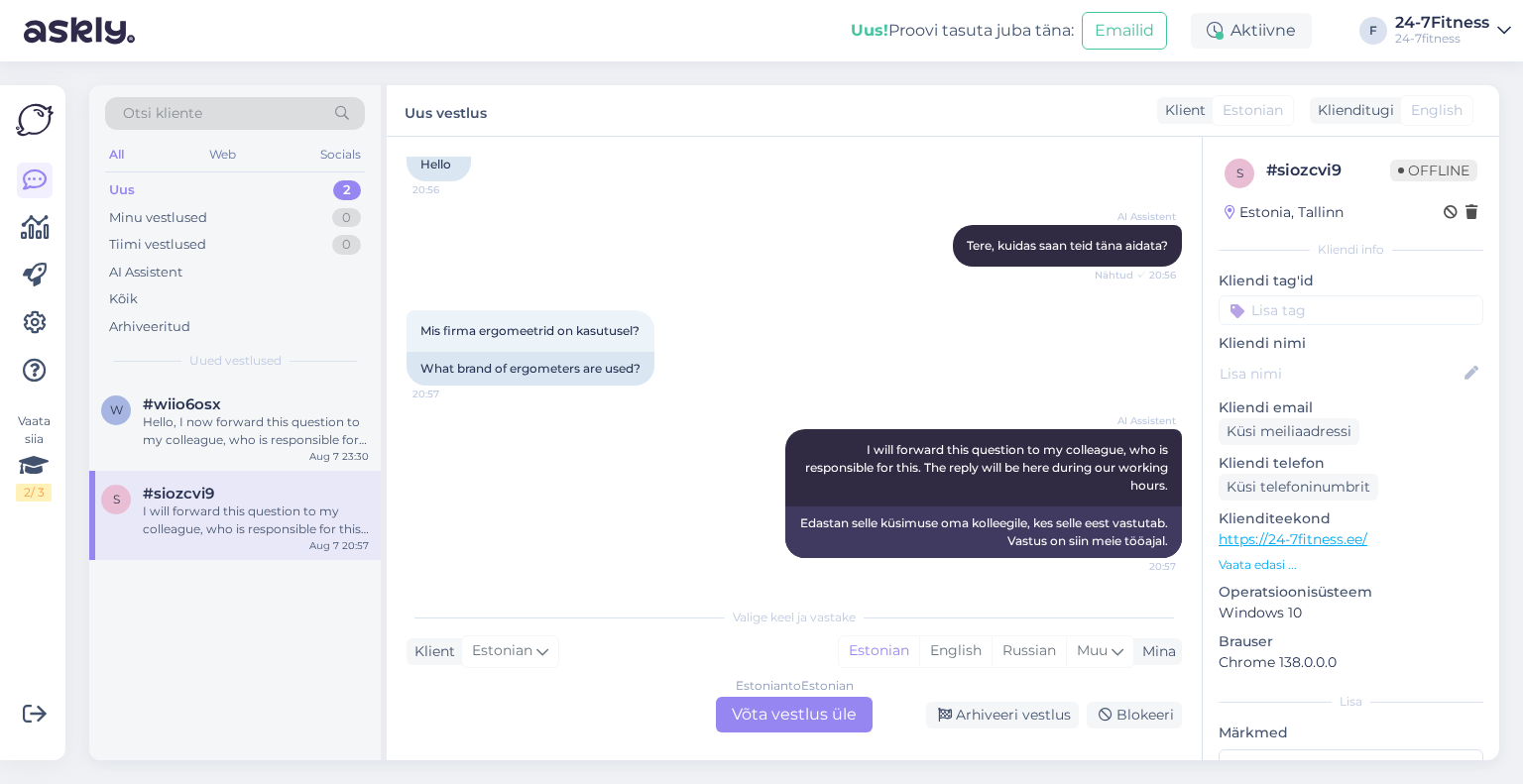 click on "Estonian  to  Estonian Võta vestlus üle" at bounding box center [794, 715] 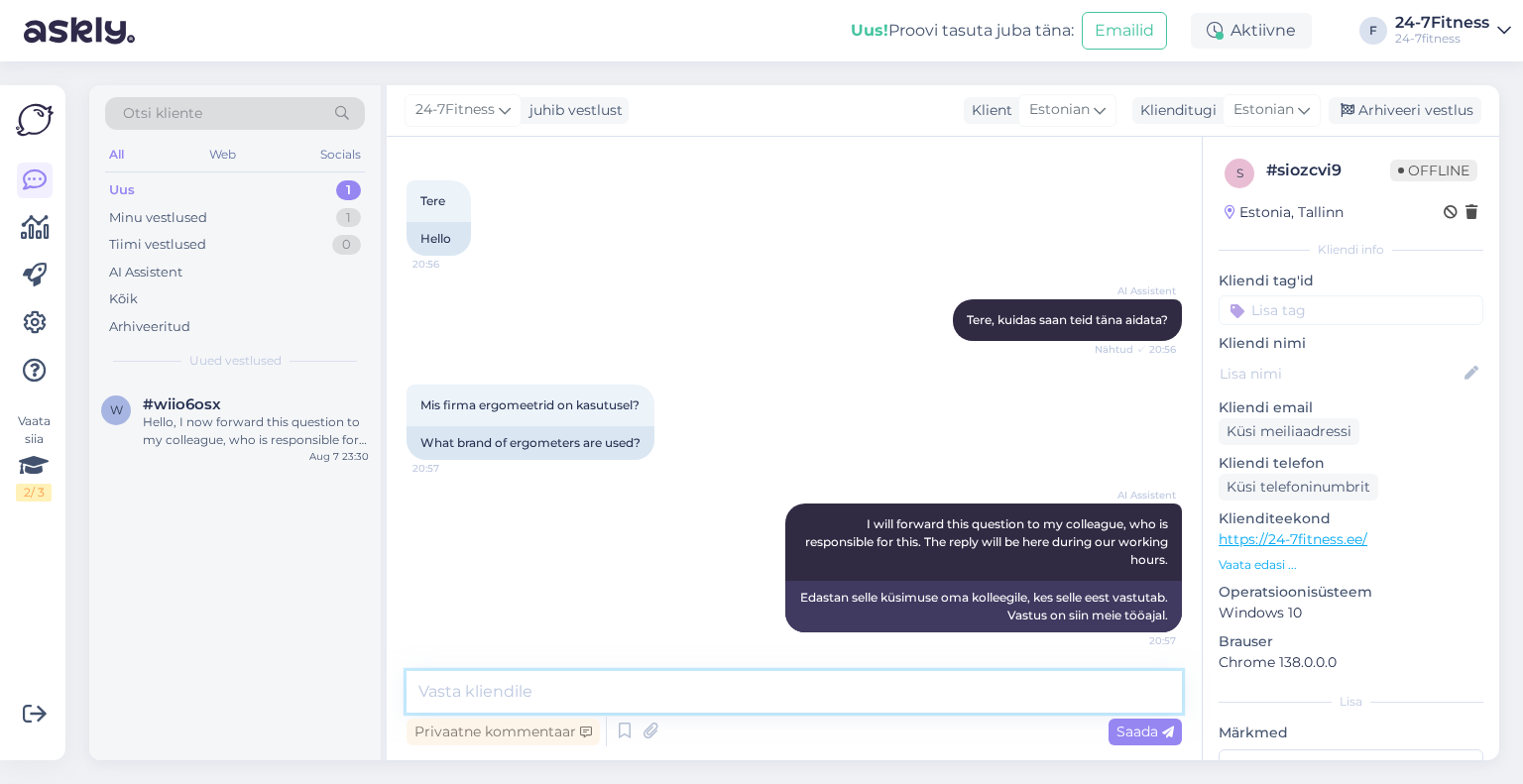 click at bounding box center [794, 692] 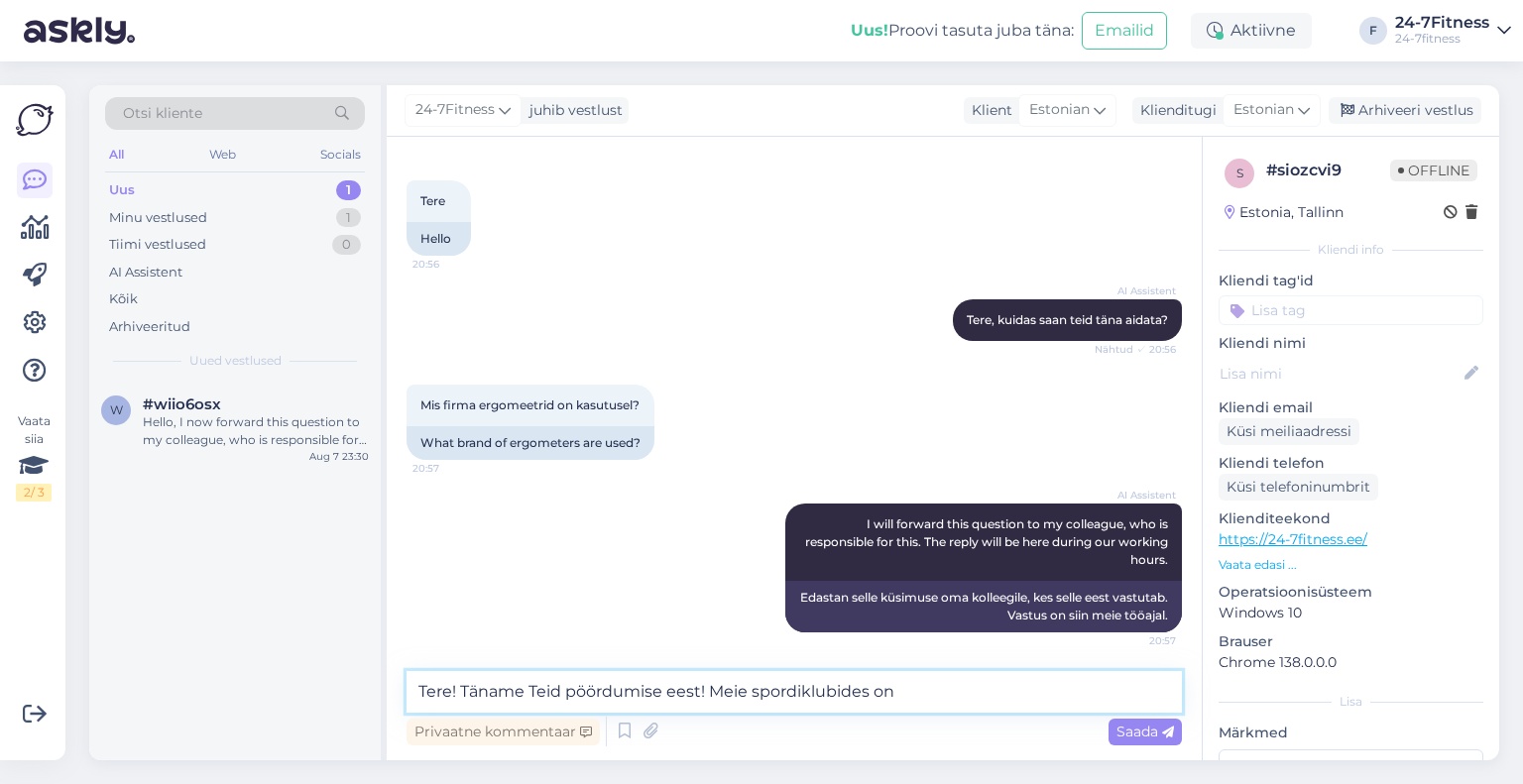 paste on "concept 2" 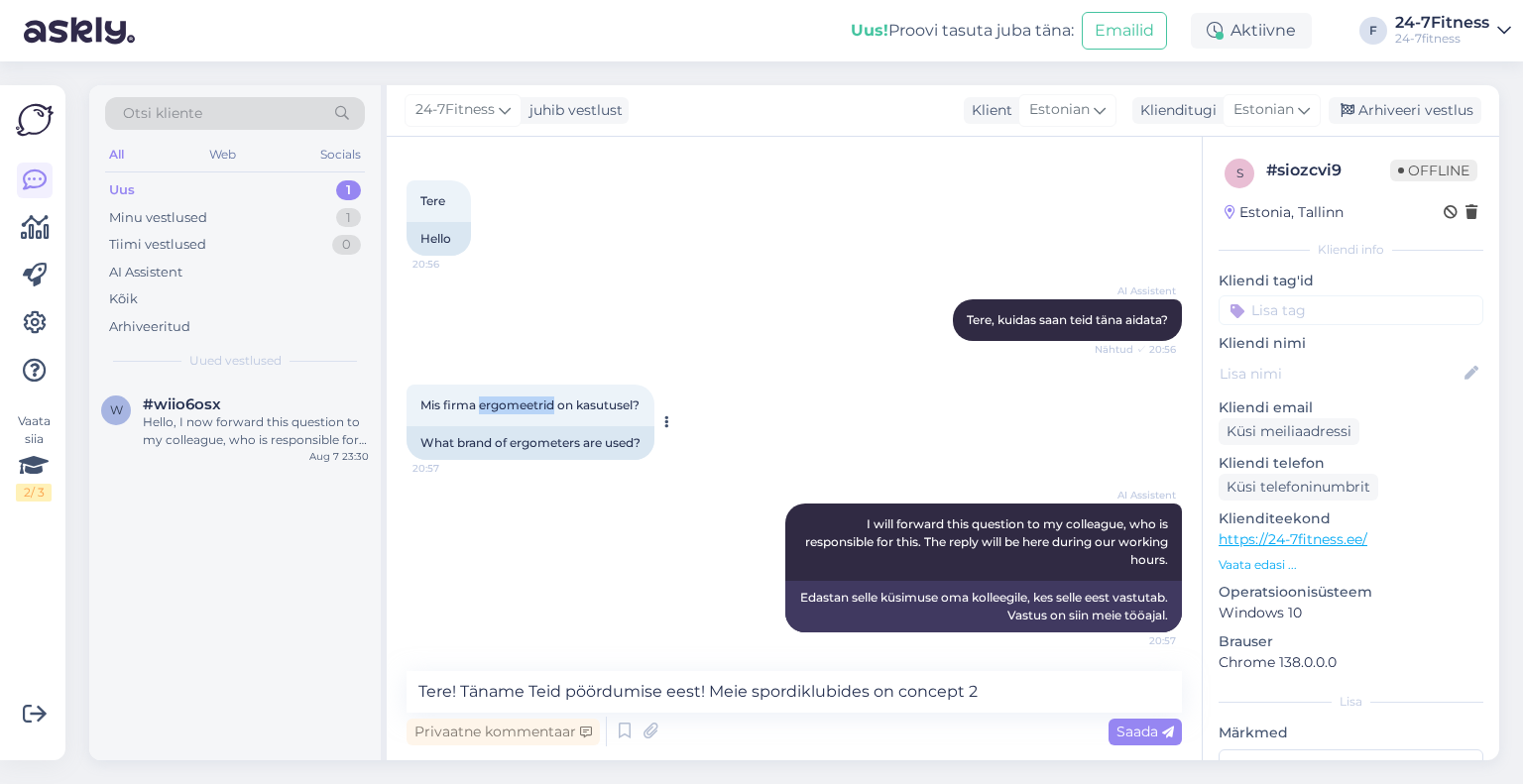 drag, startPoint x: 556, startPoint y: 405, endPoint x: 482, endPoint y: 405, distance: 74 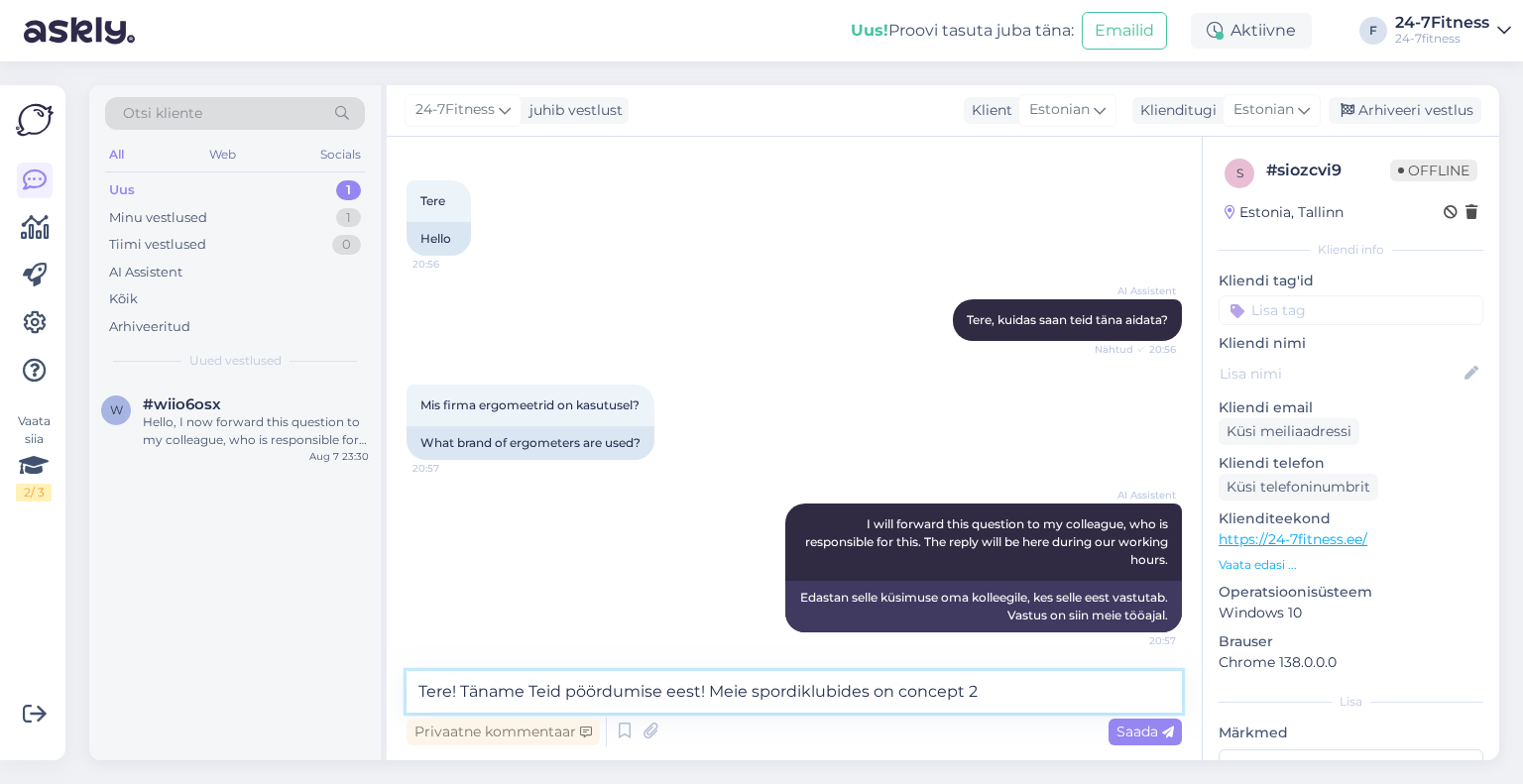 click on "Tere! Täname Teid pöördumise eest! Meie spordiklubides on concept 2" at bounding box center (794, 692) 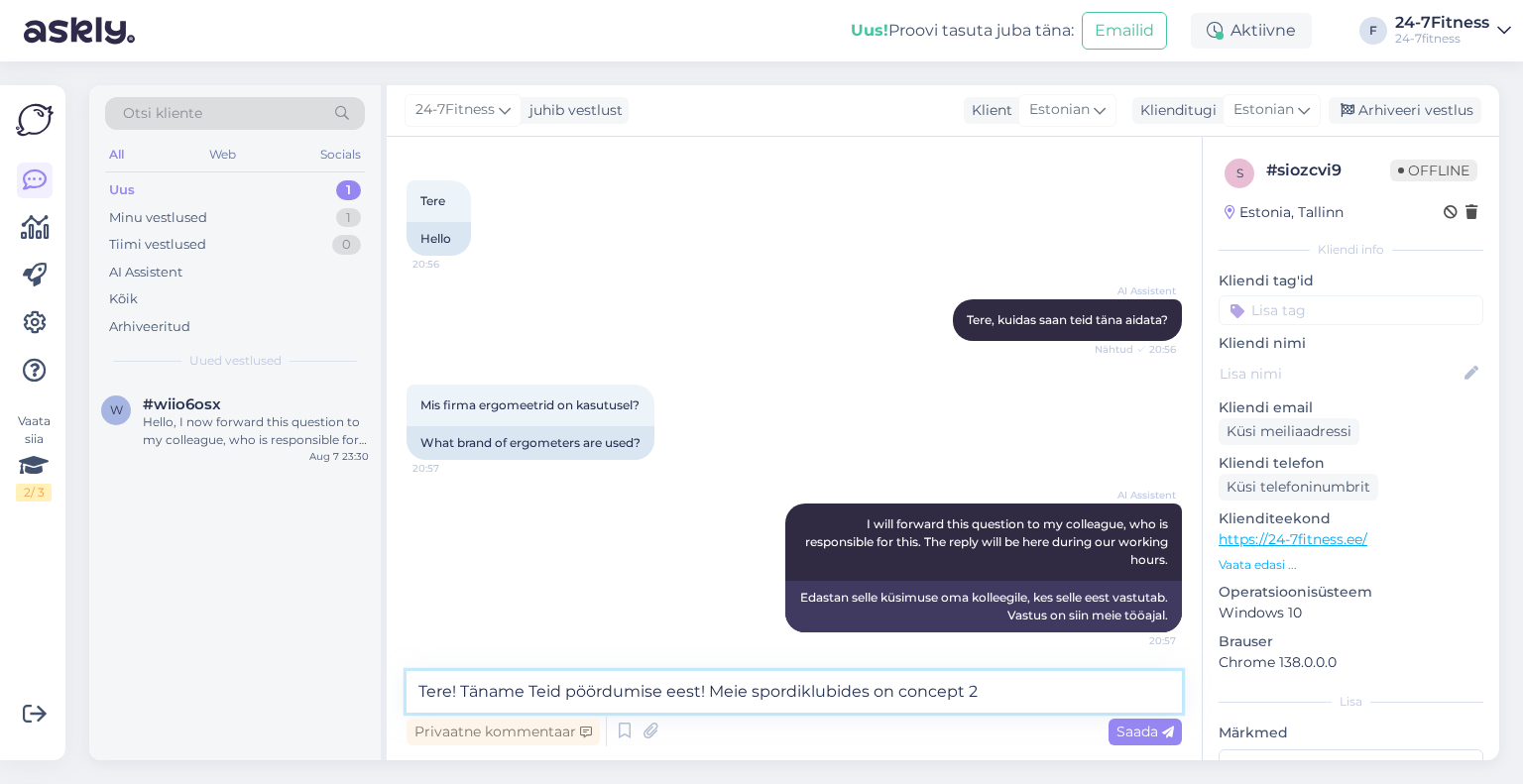 paste on "ergomeetrid" 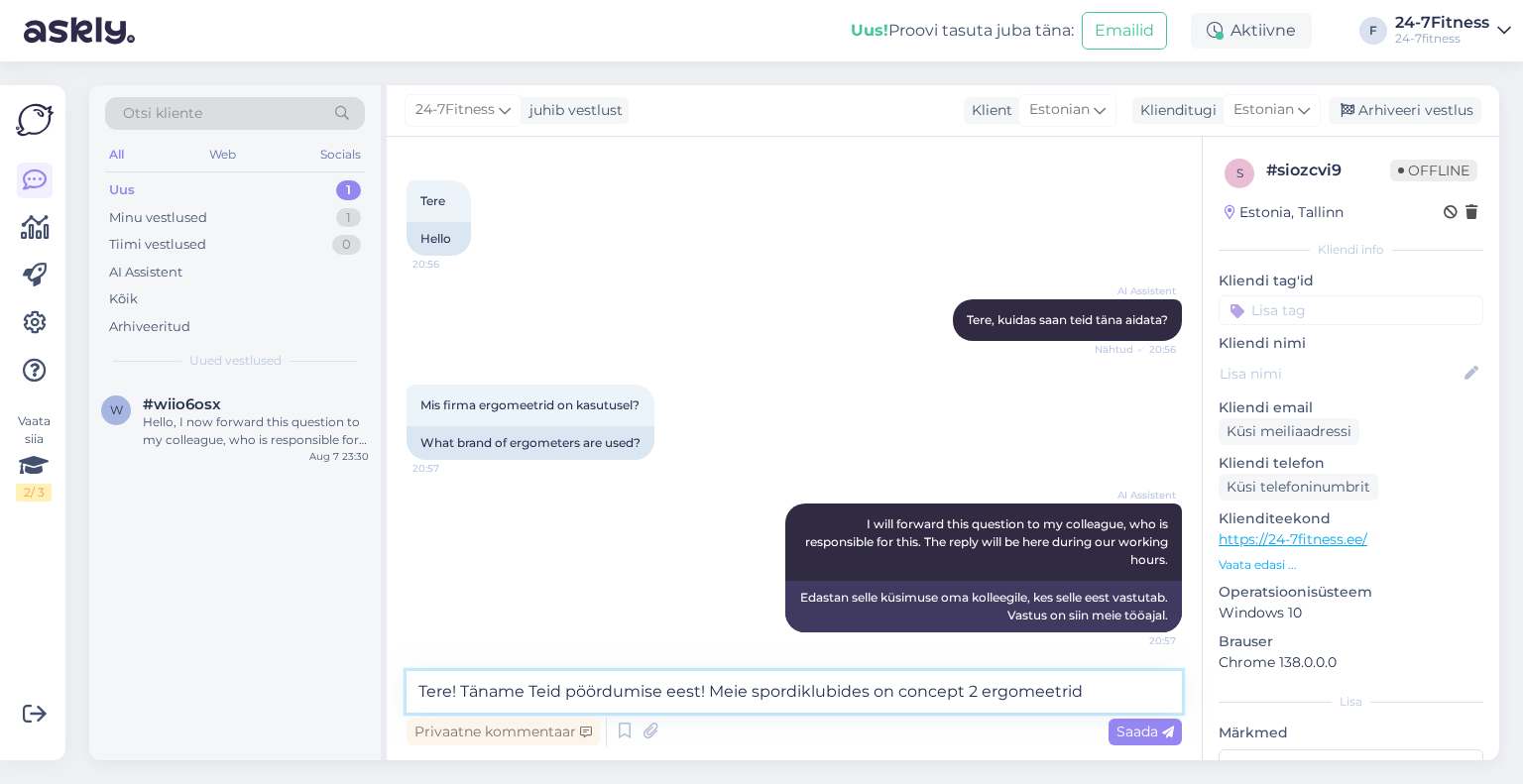 click on "Tere! Täname Teid pöördumise eest! Meie spordiklubides on concept 2 ergomeetrid" at bounding box center (794, 692) 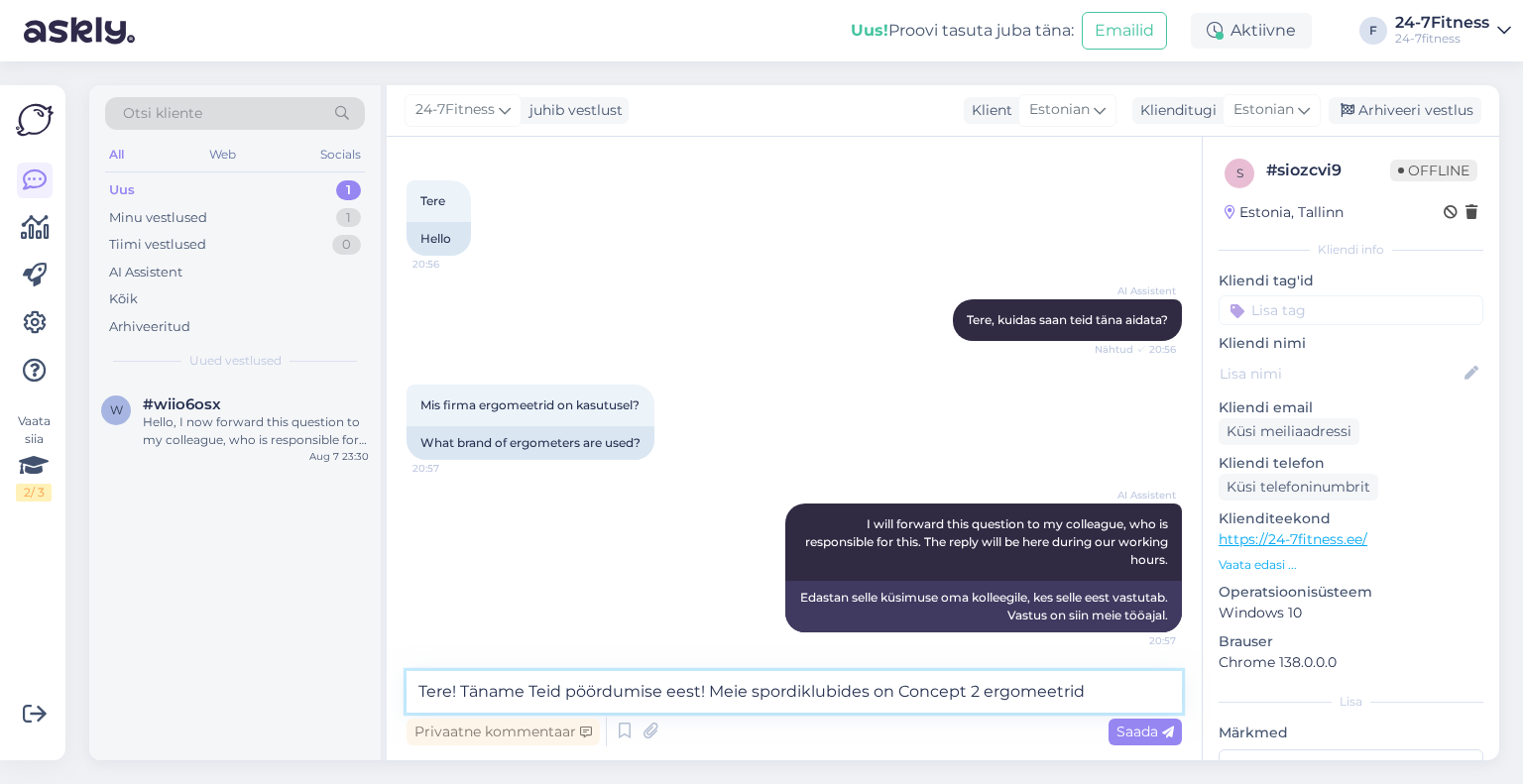 click on "Tere! Täname Teid pöördumise eest! Meie spordiklubides on Concept 2 ergomeetrid" at bounding box center [794, 692] 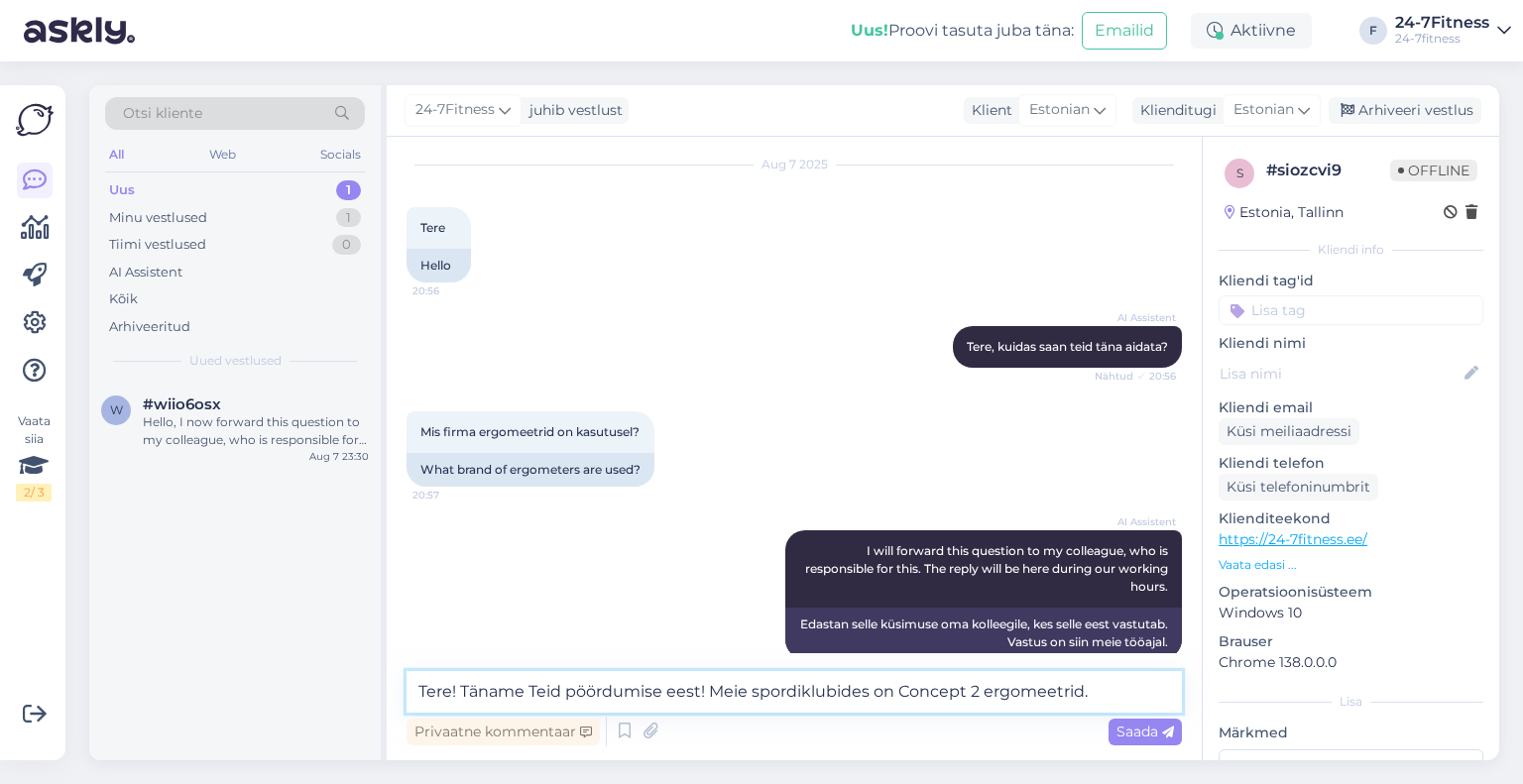 scroll, scrollTop: 81, scrollLeft: 0, axis: vertical 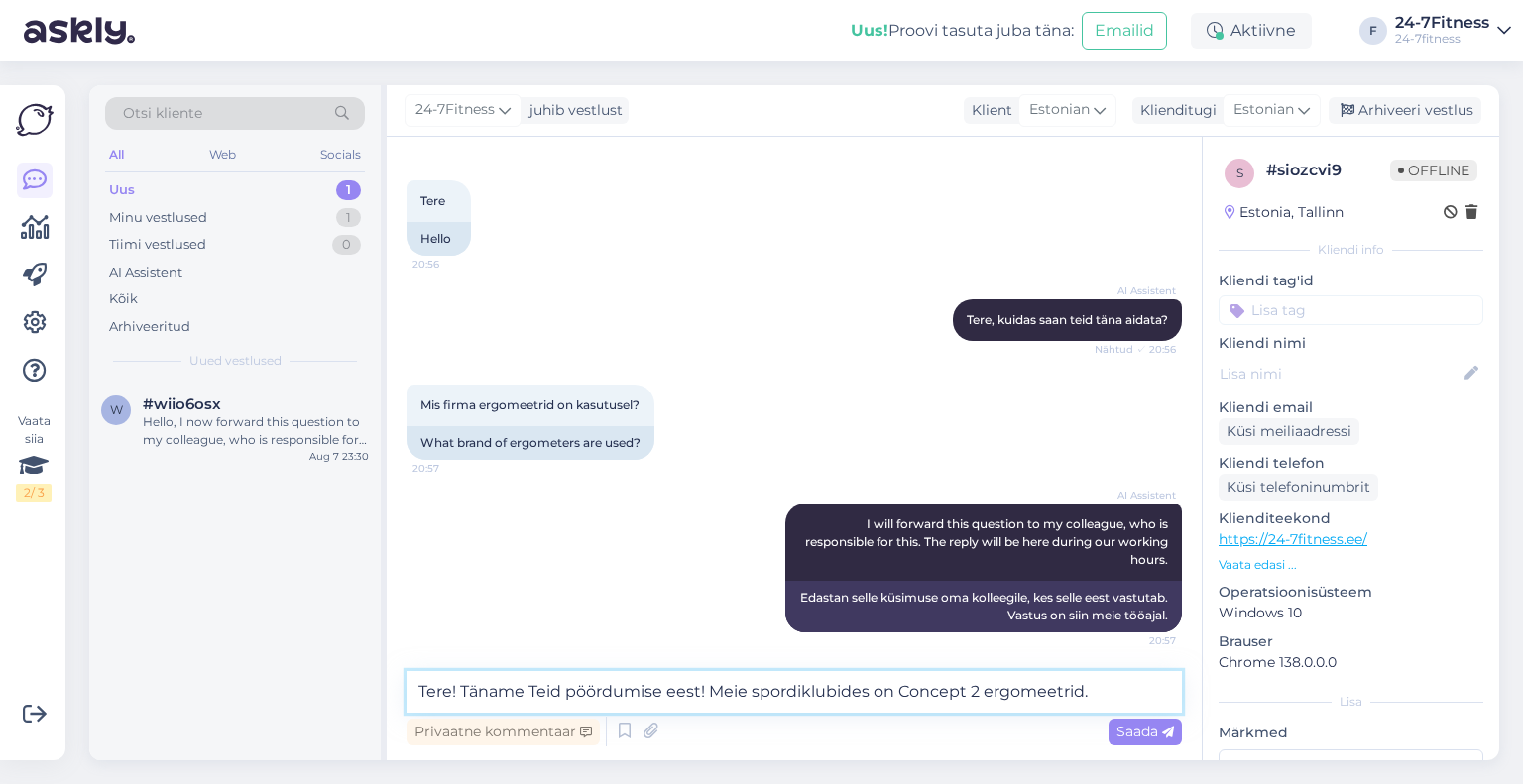 click on "Tere! Täname Teid pöördumise eest! Meie spordiklubides on Concept 2 ergomeetrid." at bounding box center [794, 692] 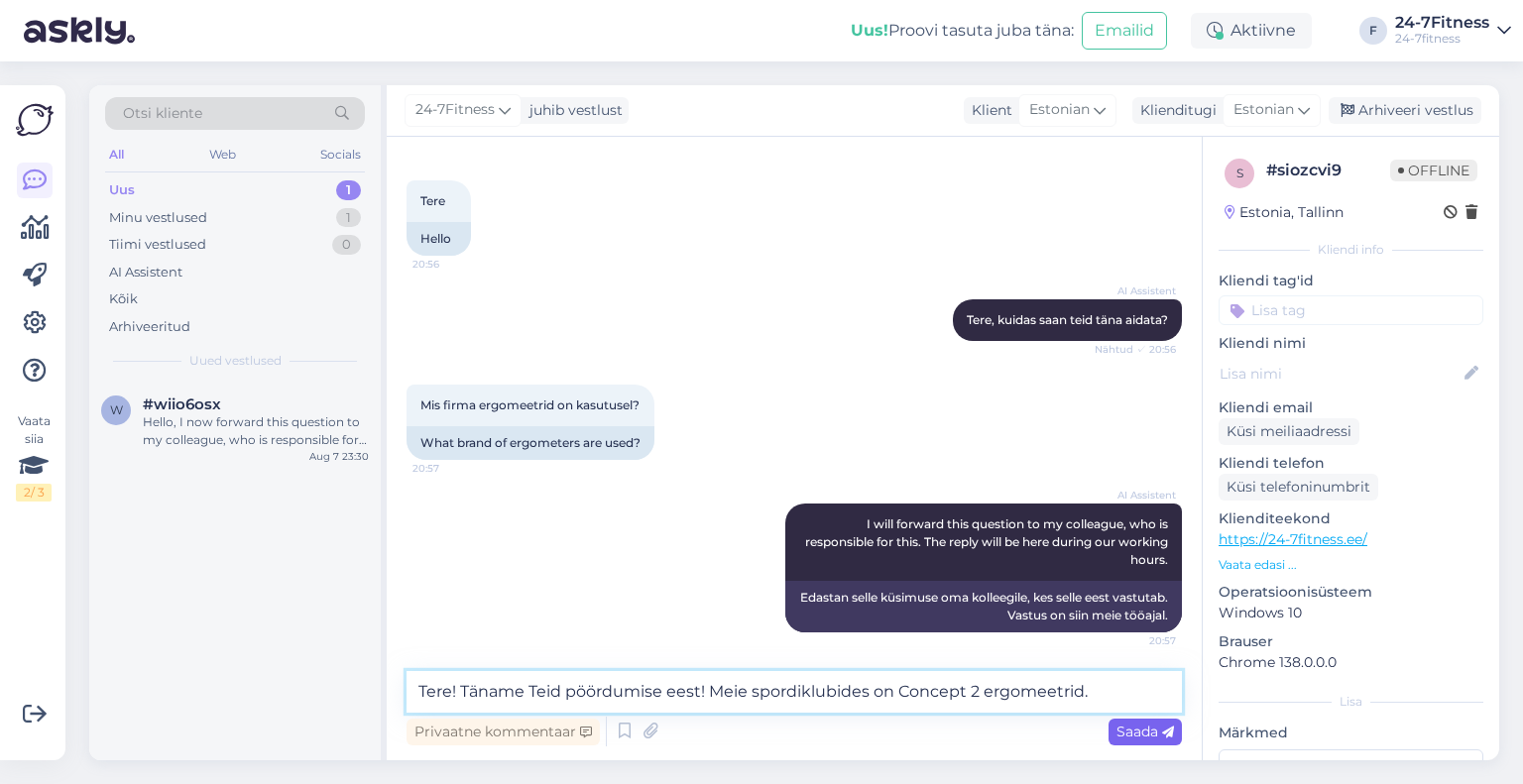 type on "Tere! Täname Teid pöördumise eest! Meie spordiklubides on Concept 2 ergomeetrid." 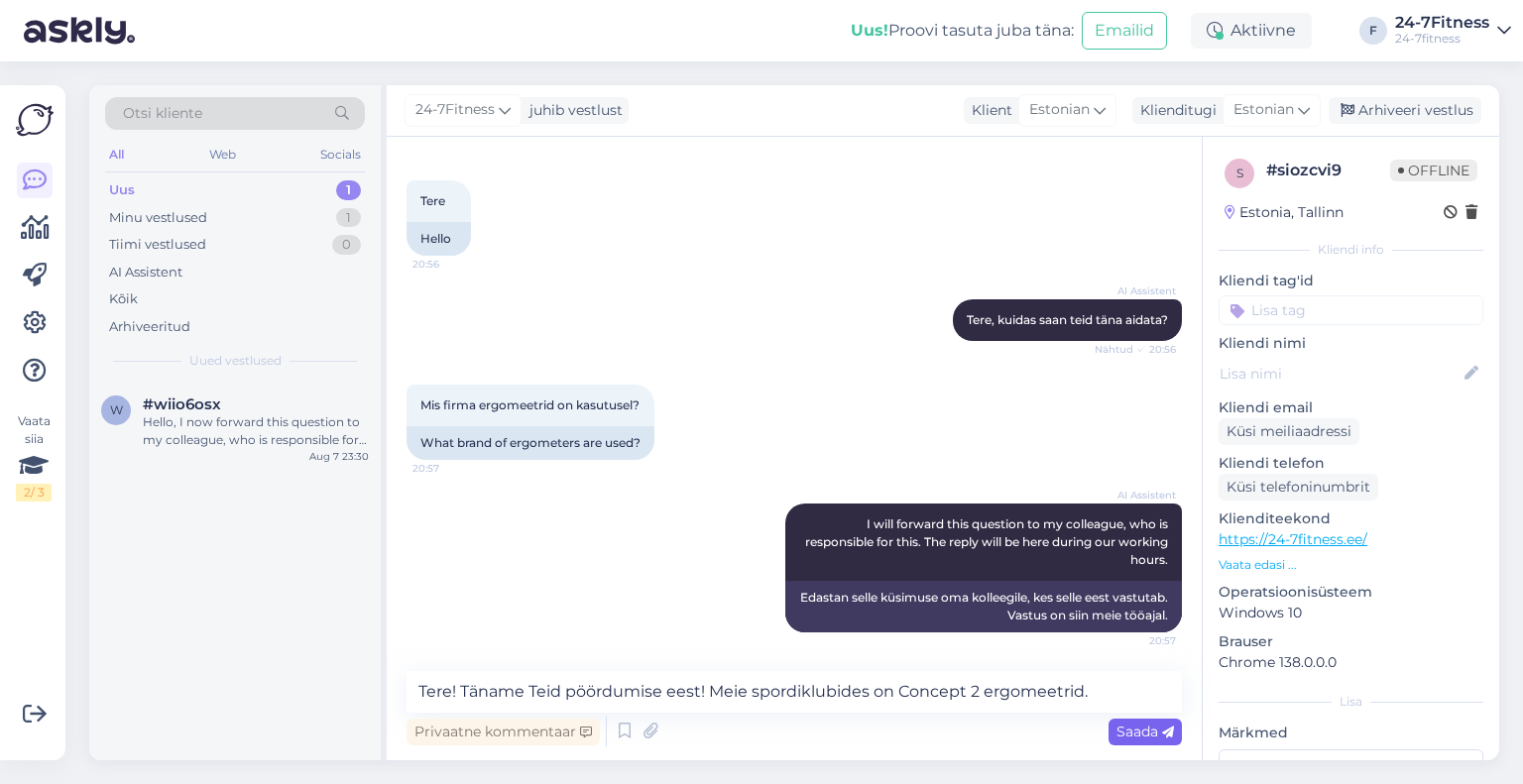 click on "Saada" at bounding box center (1145, 731) 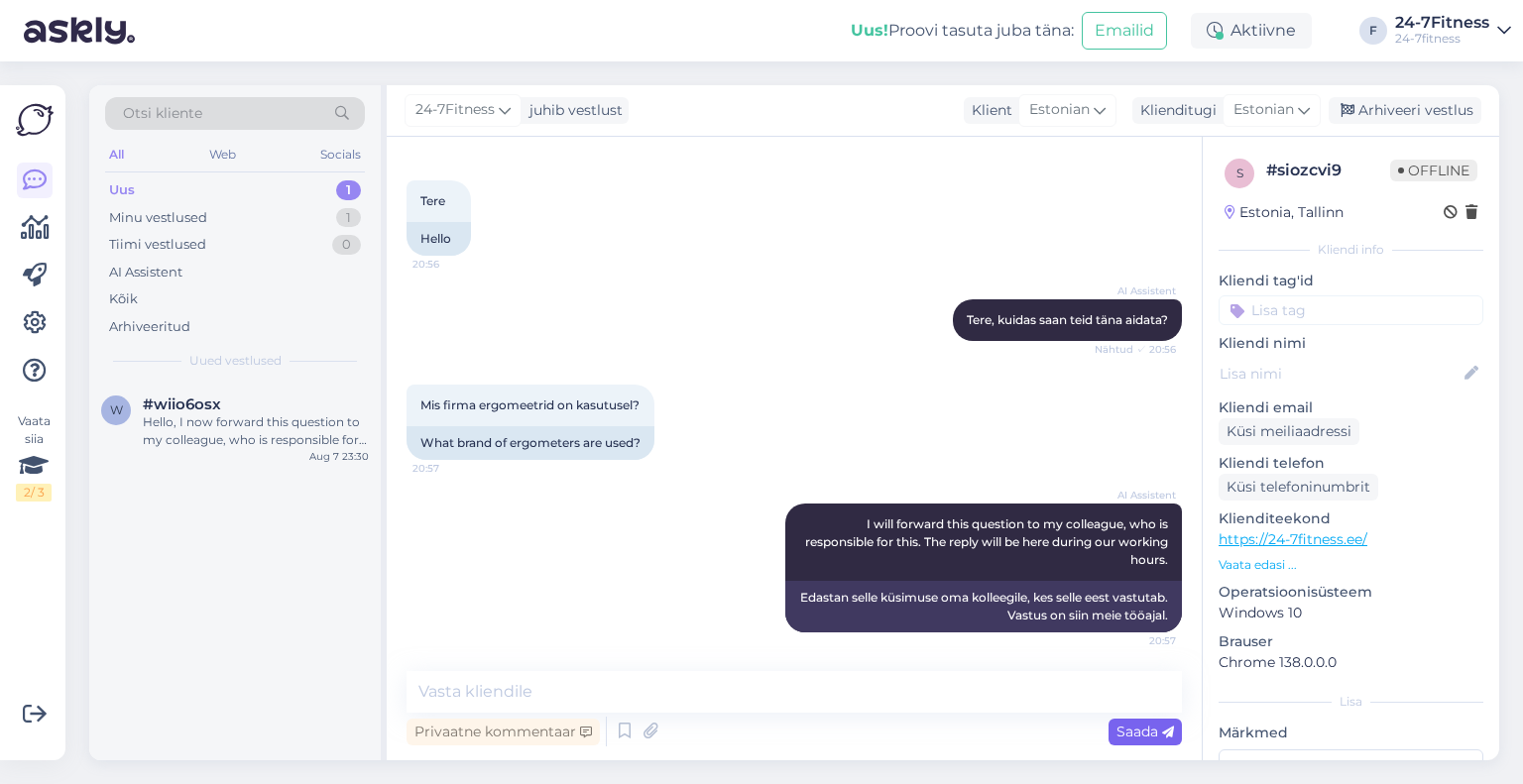 scroll, scrollTop: 226, scrollLeft: 0, axis: vertical 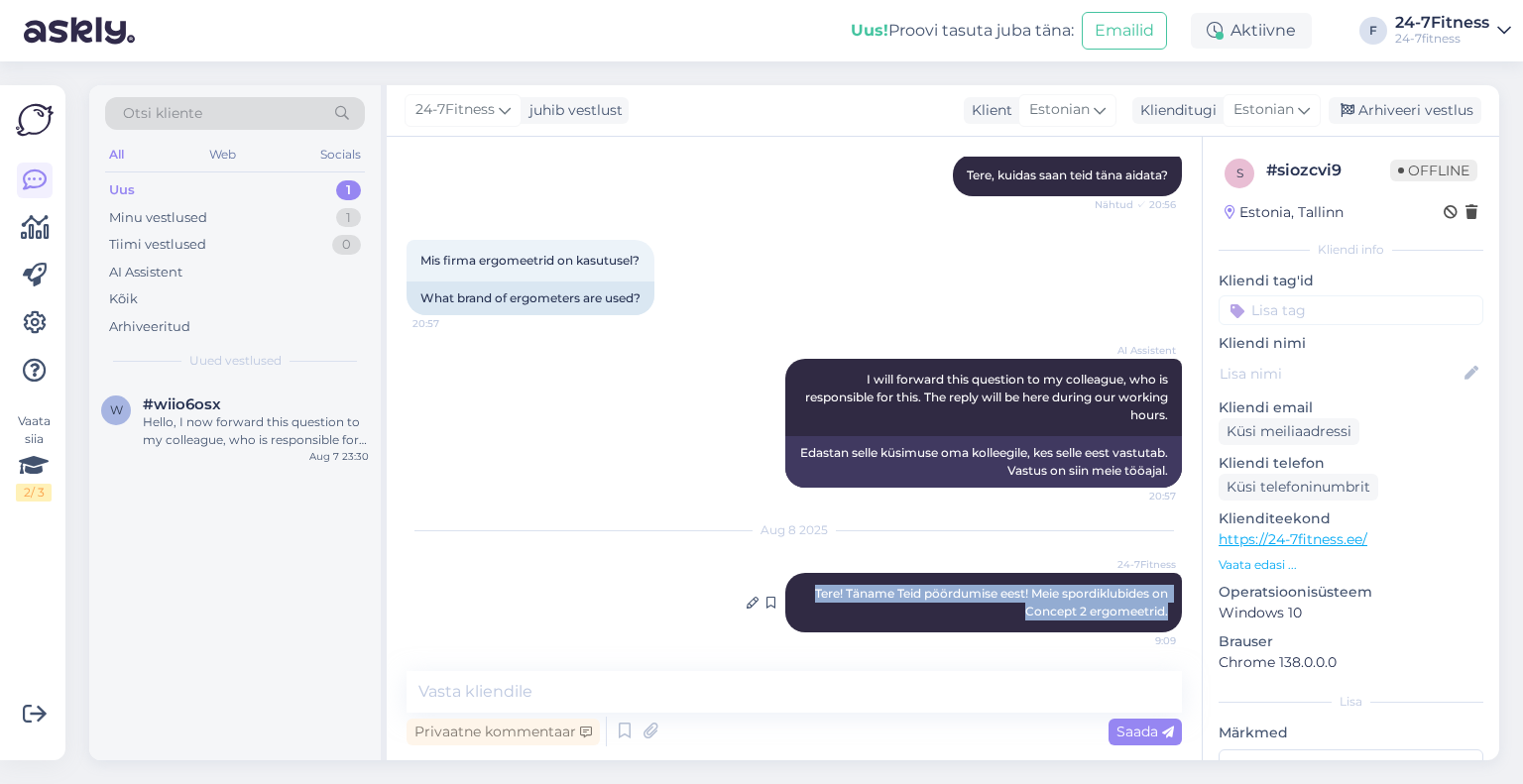 drag, startPoint x: 1138, startPoint y: 608, endPoint x: 777, endPoint y: 585, distance: 361.73194 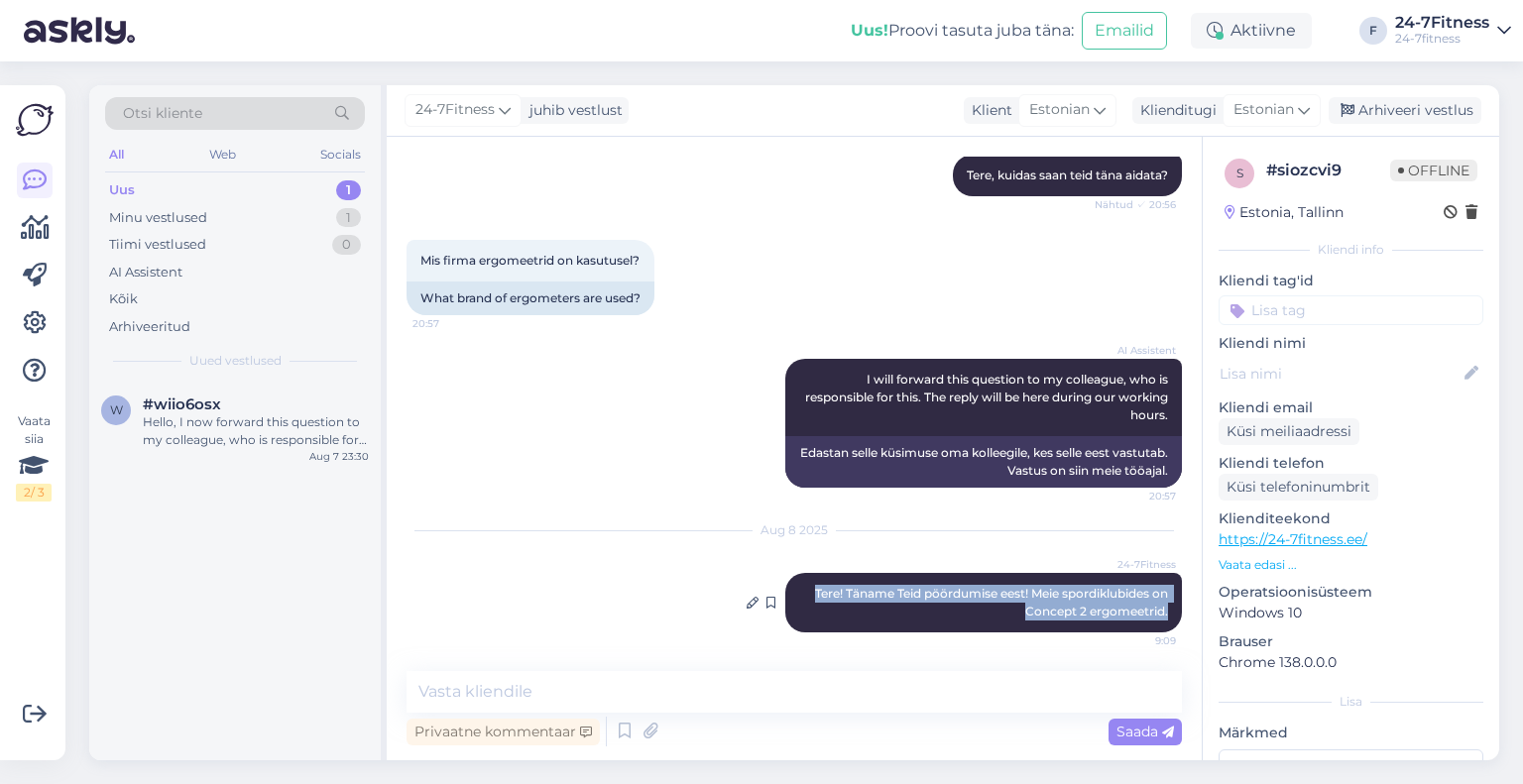 copy on "Tere! Täname Teid pöördumise eest! Meie spordiklubides on Concept 2 ergomeetrid." 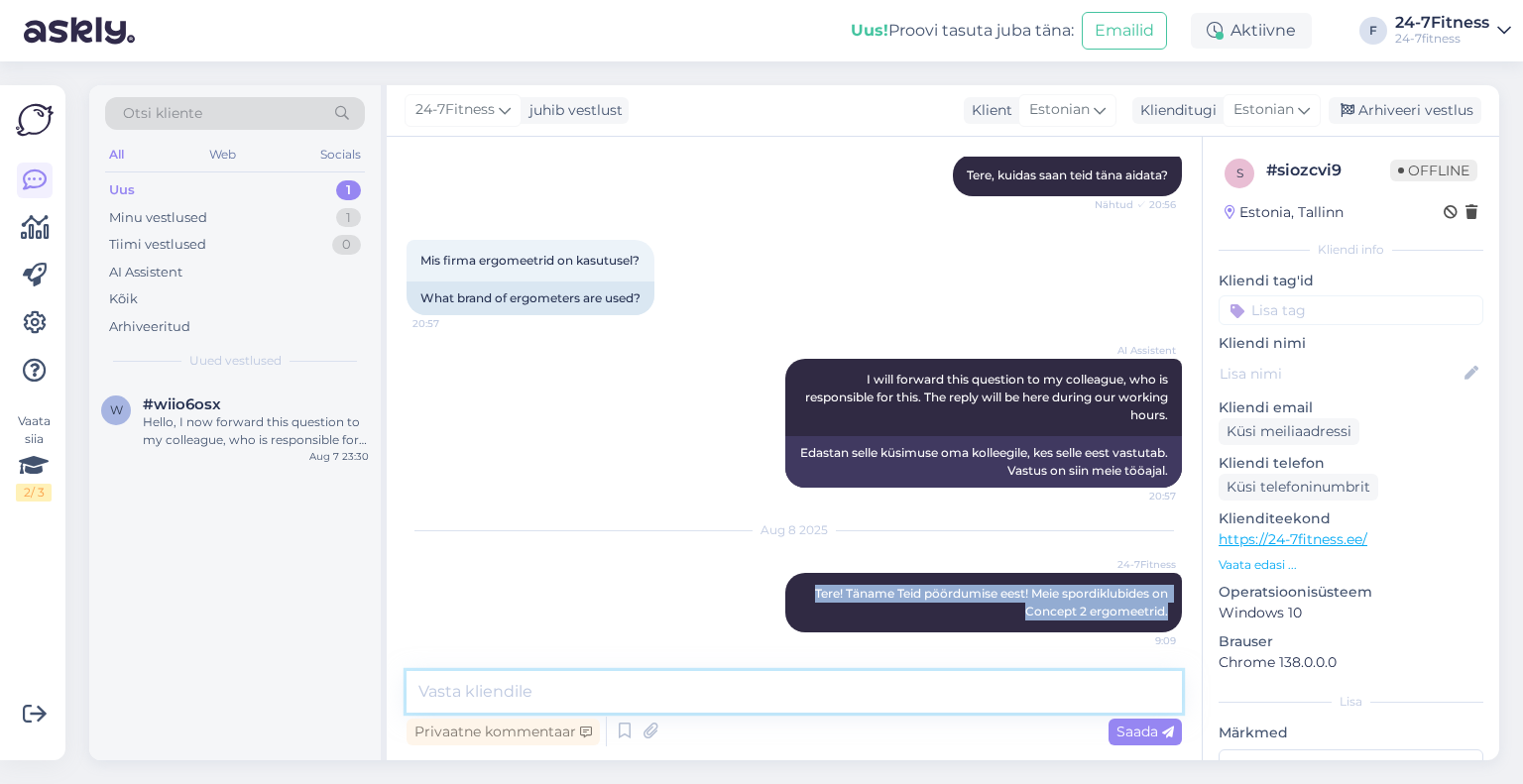 click at bounding box center (794, 692) 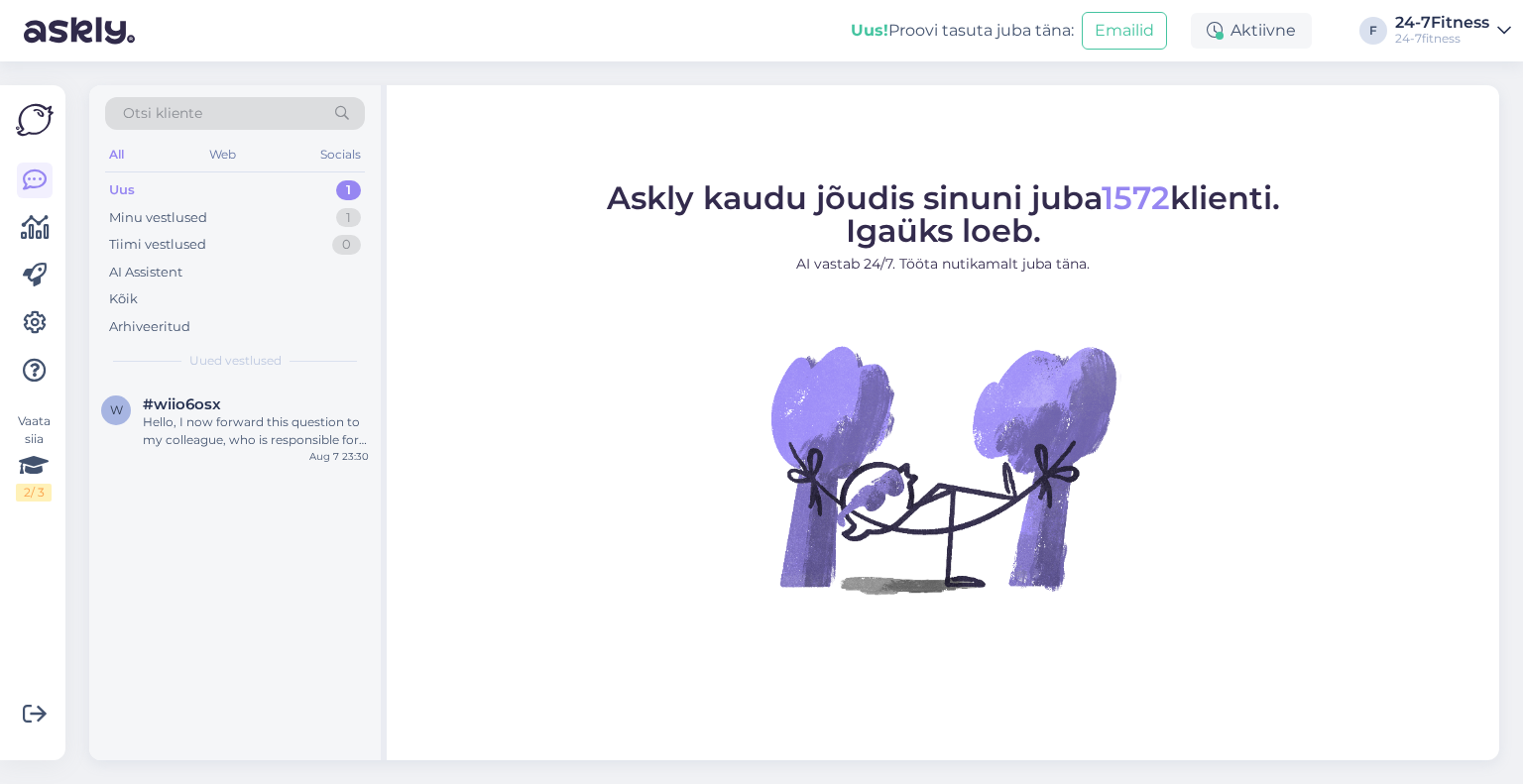 scroll, scrollTop: 0, scrollLeft: 0, axis: both 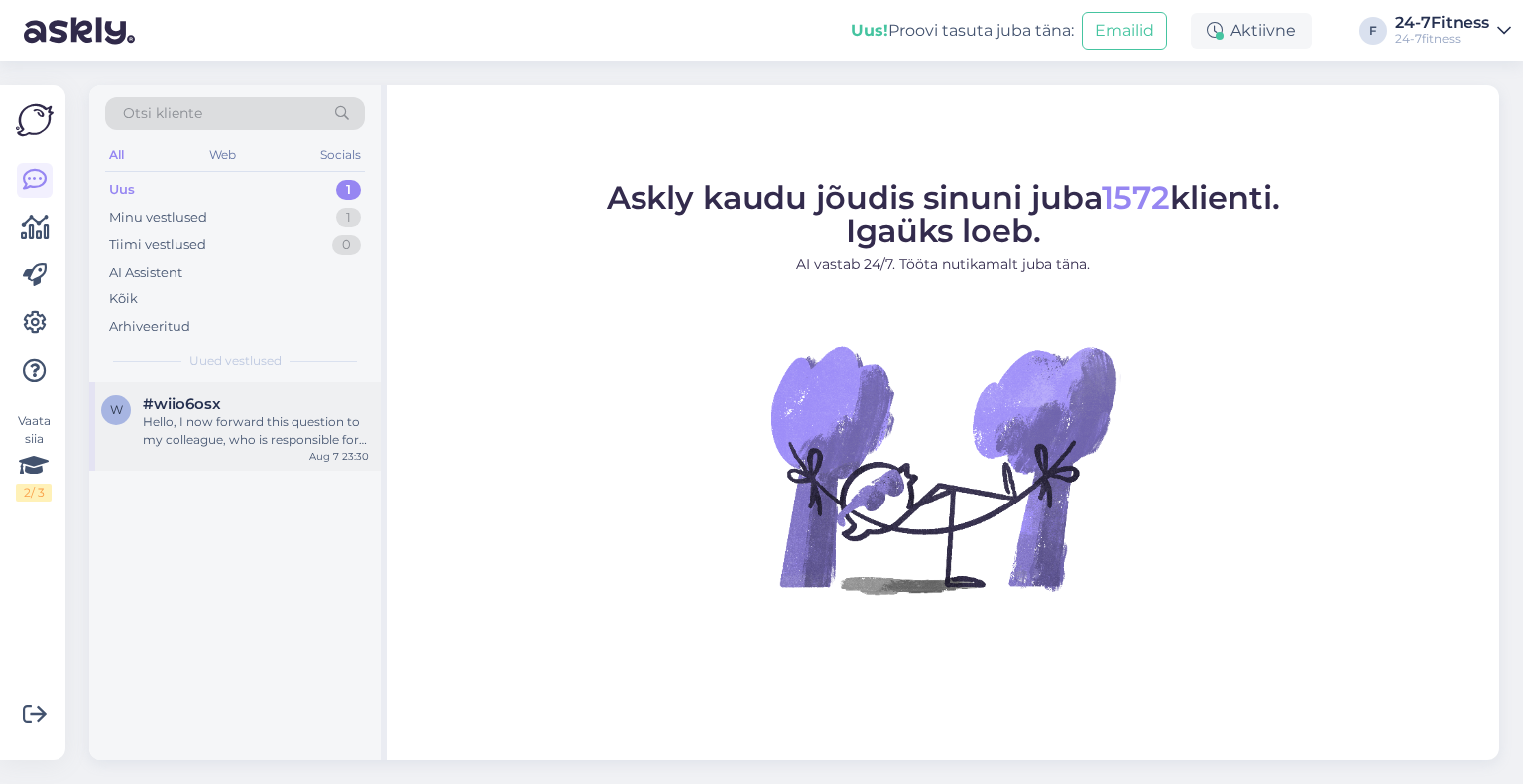 click on "Hello, I now forward this question to my colleague, who is responsible for this. The reply will be here during our working hours." at bounding box center (256, 431) 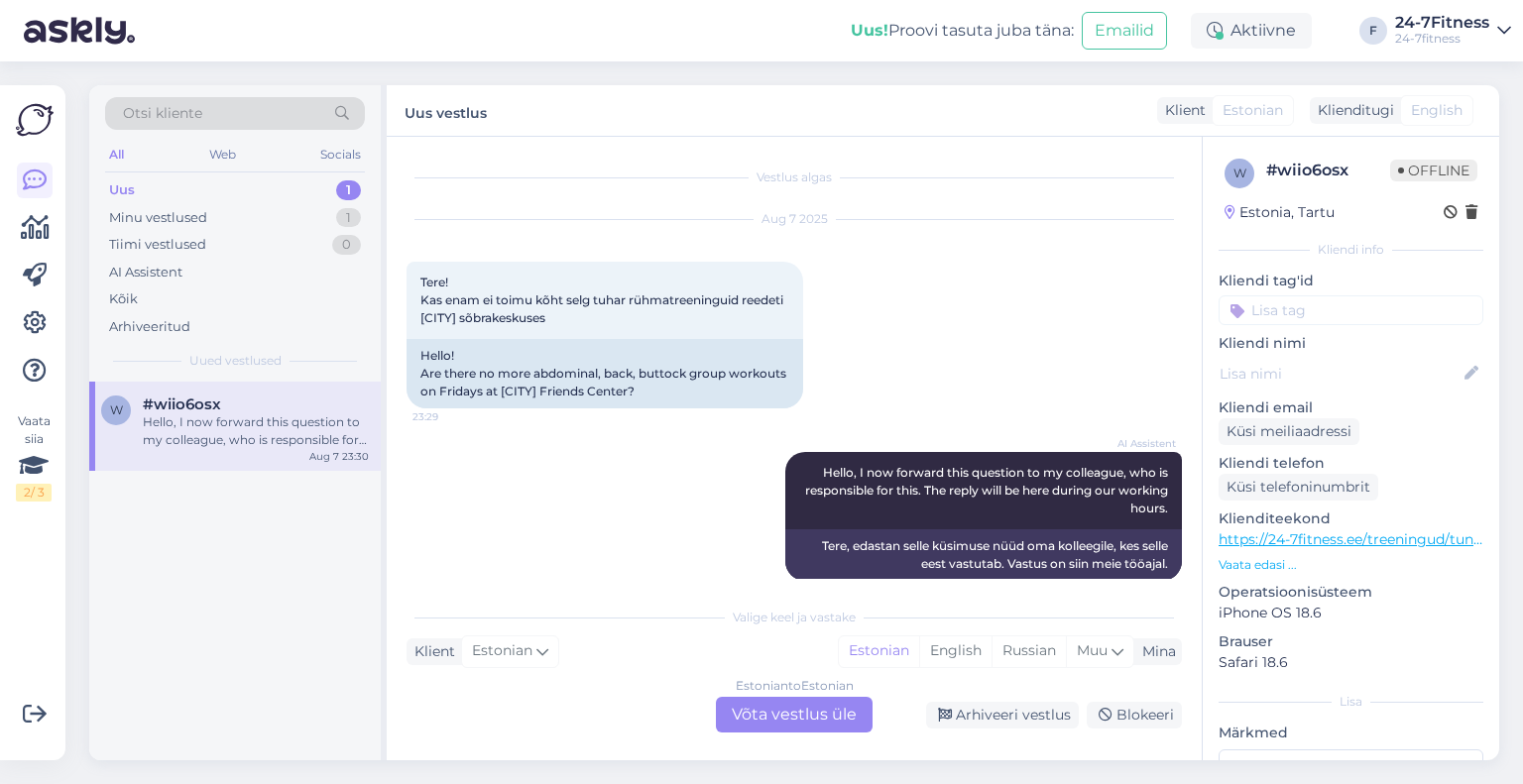 scroll, scrollTop: 24, scrollLeft: 0, axis: vertical 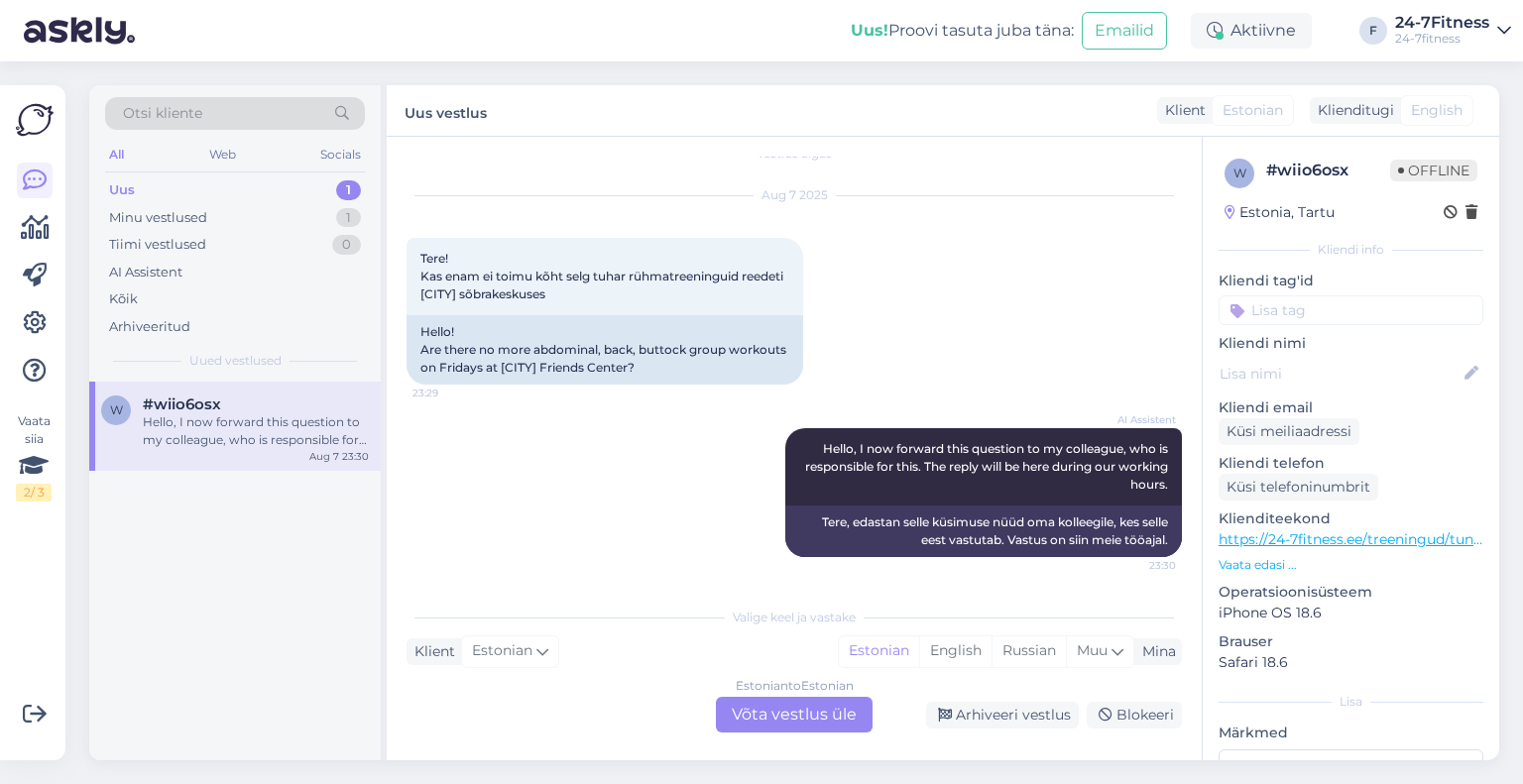 click on "Estonian  to  Estonian Võta vestlus üle" at bounding box center (794, 715) 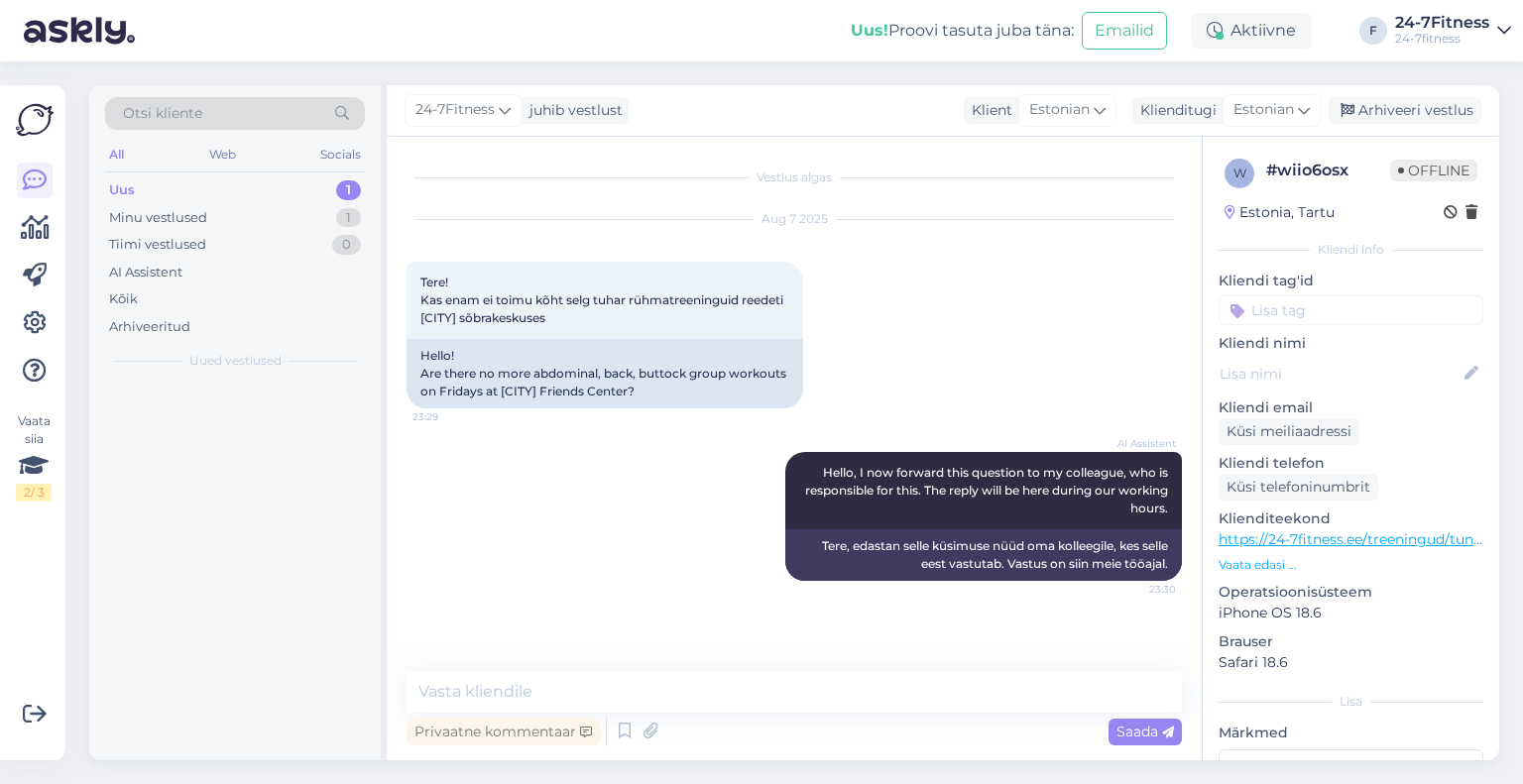 scroll, scrollTop: 0, scrollLeft: 0, axis: both 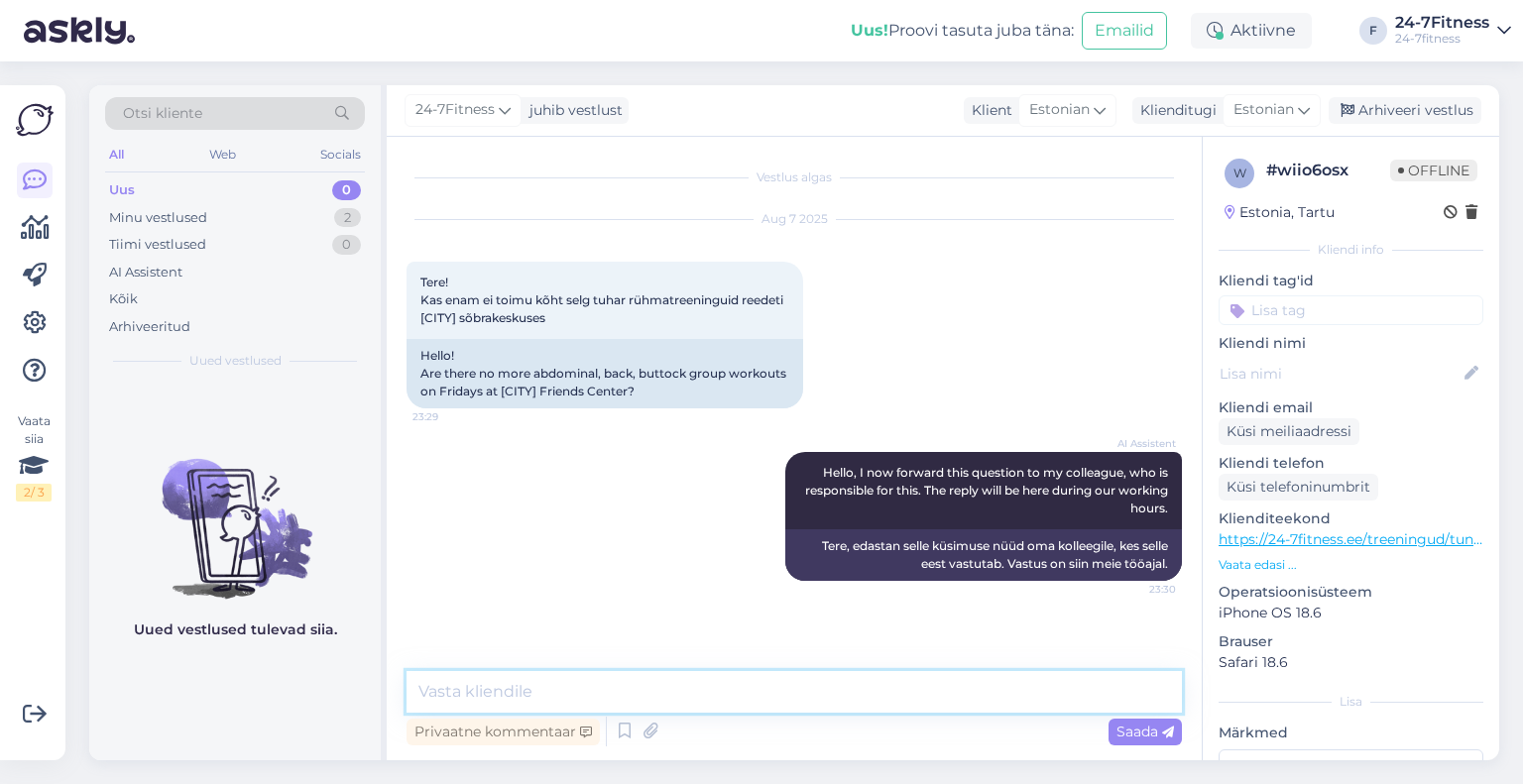 click at bounding box center (794, 692) 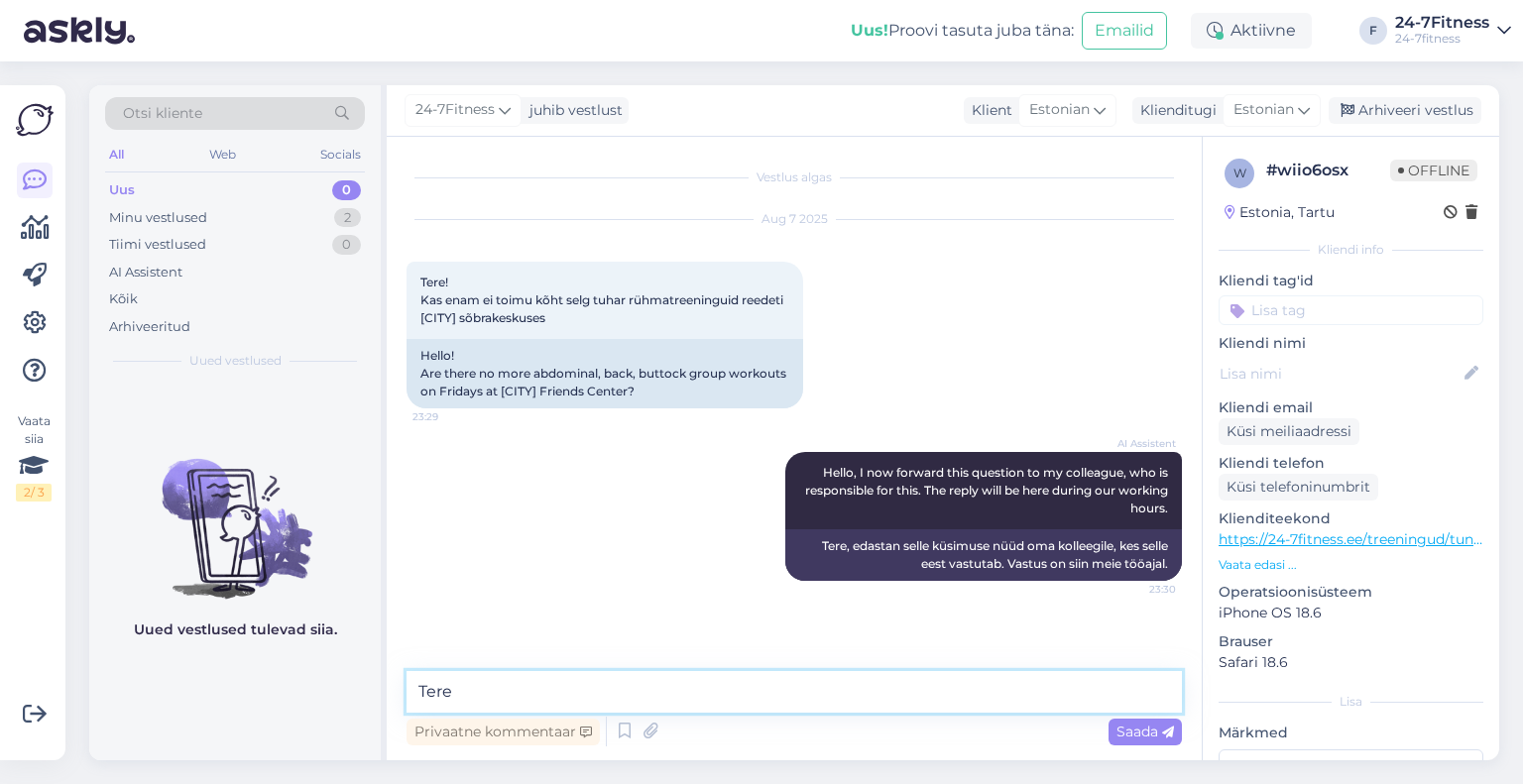 type on "Tere!" 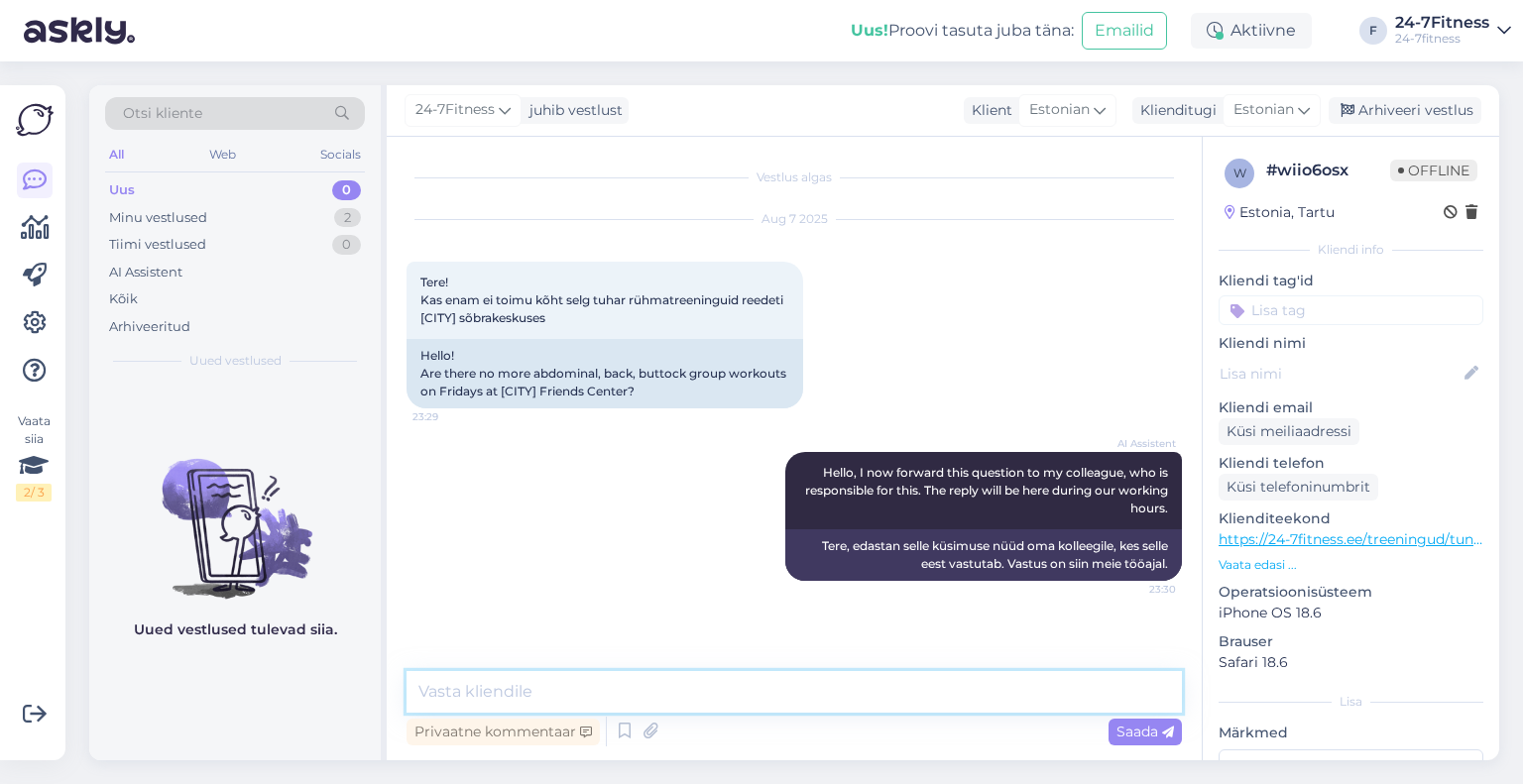 scroll, scrollTop: 75, scrollLeft: 0, axis: vertical 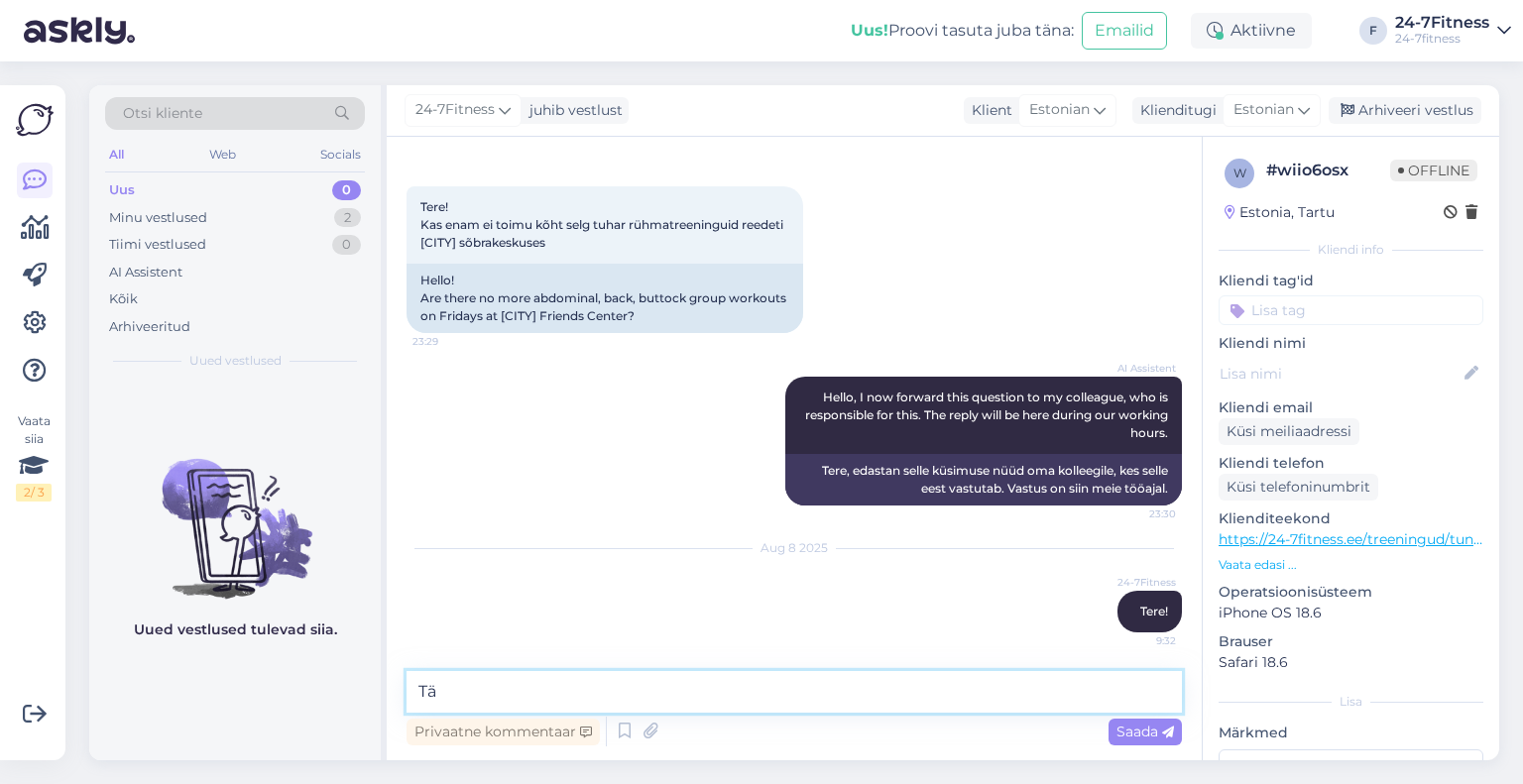 type on "T" 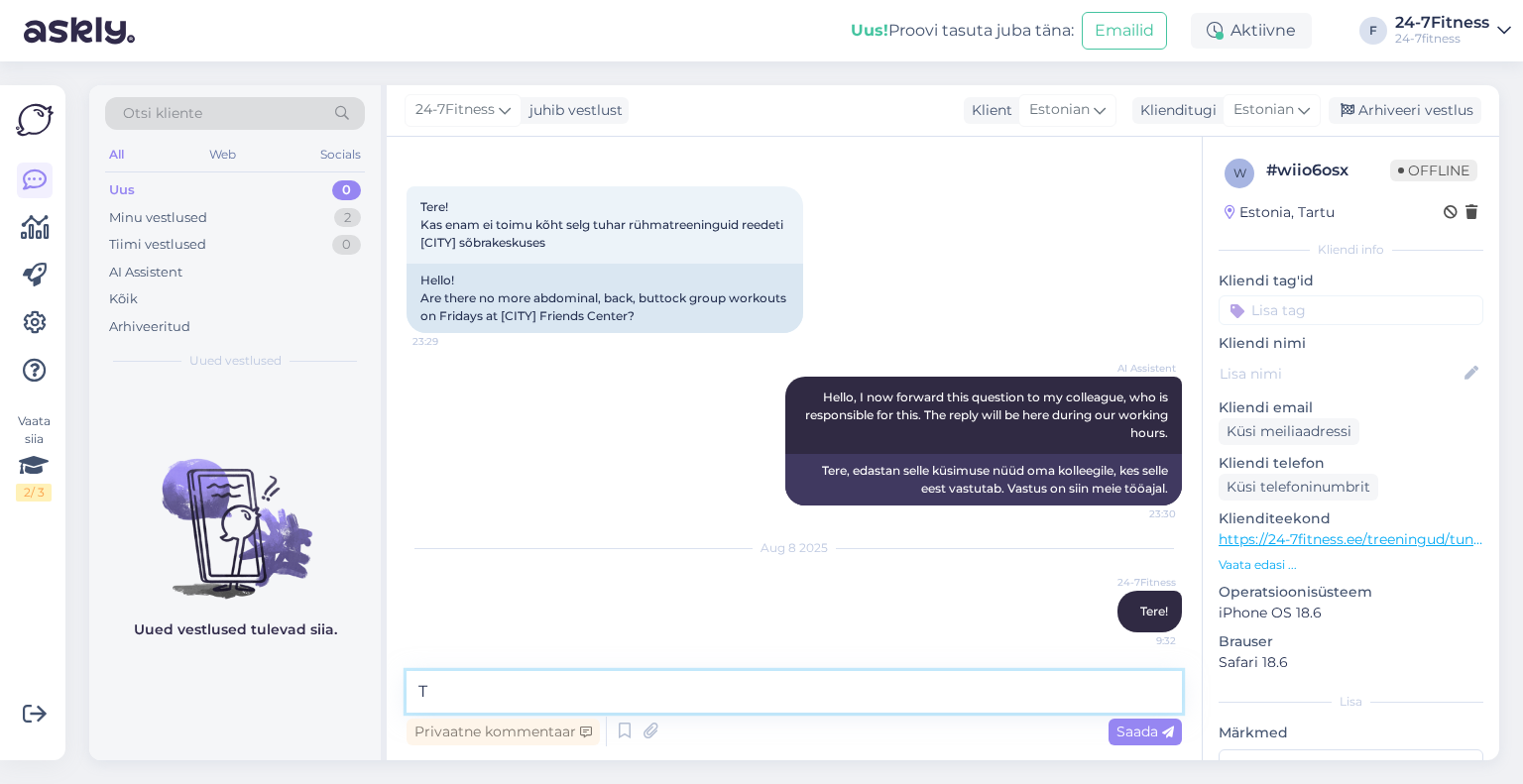 type 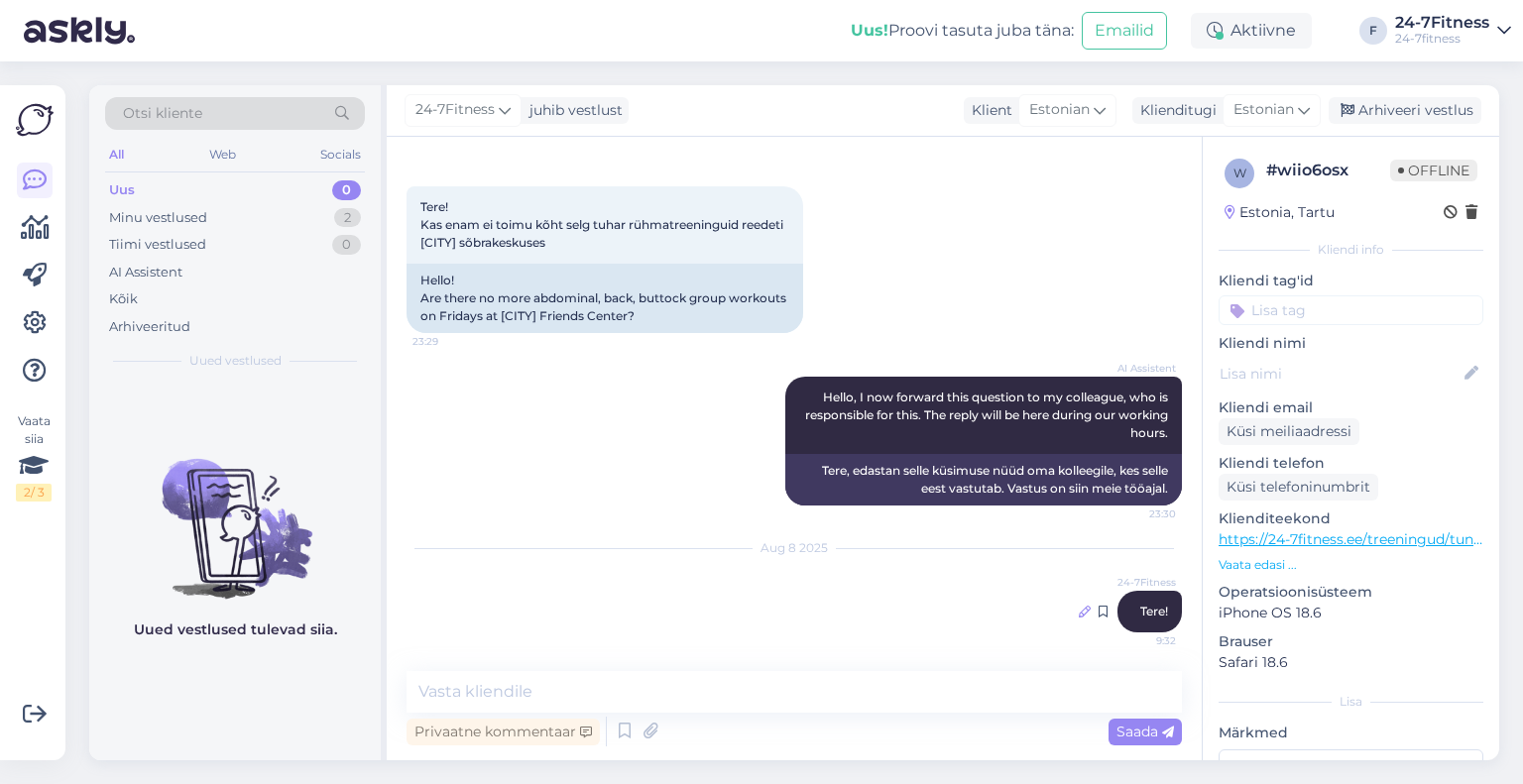 click at bounding box center [1085, 612] 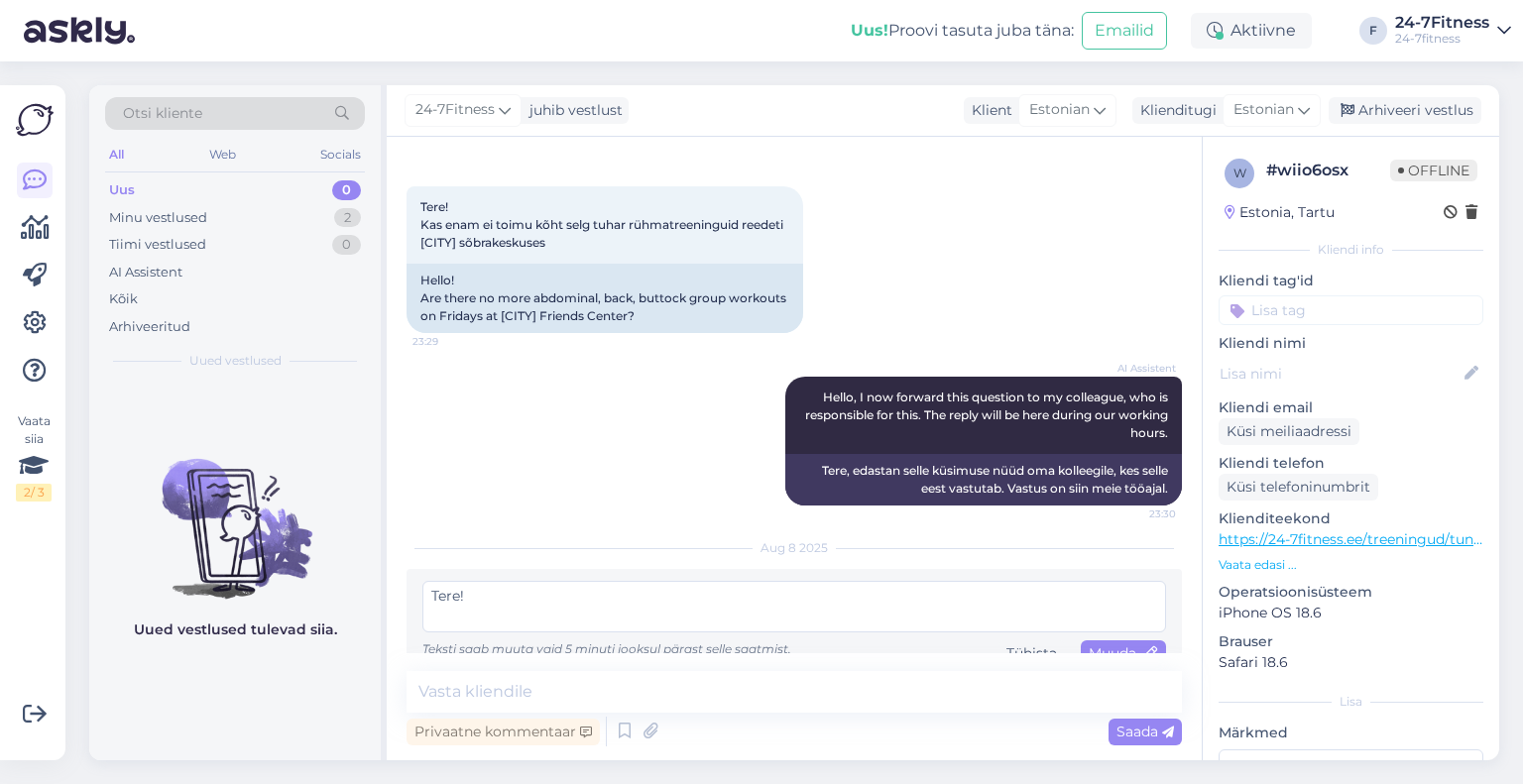 click on "Tere!" at bounding box center (794, 607) 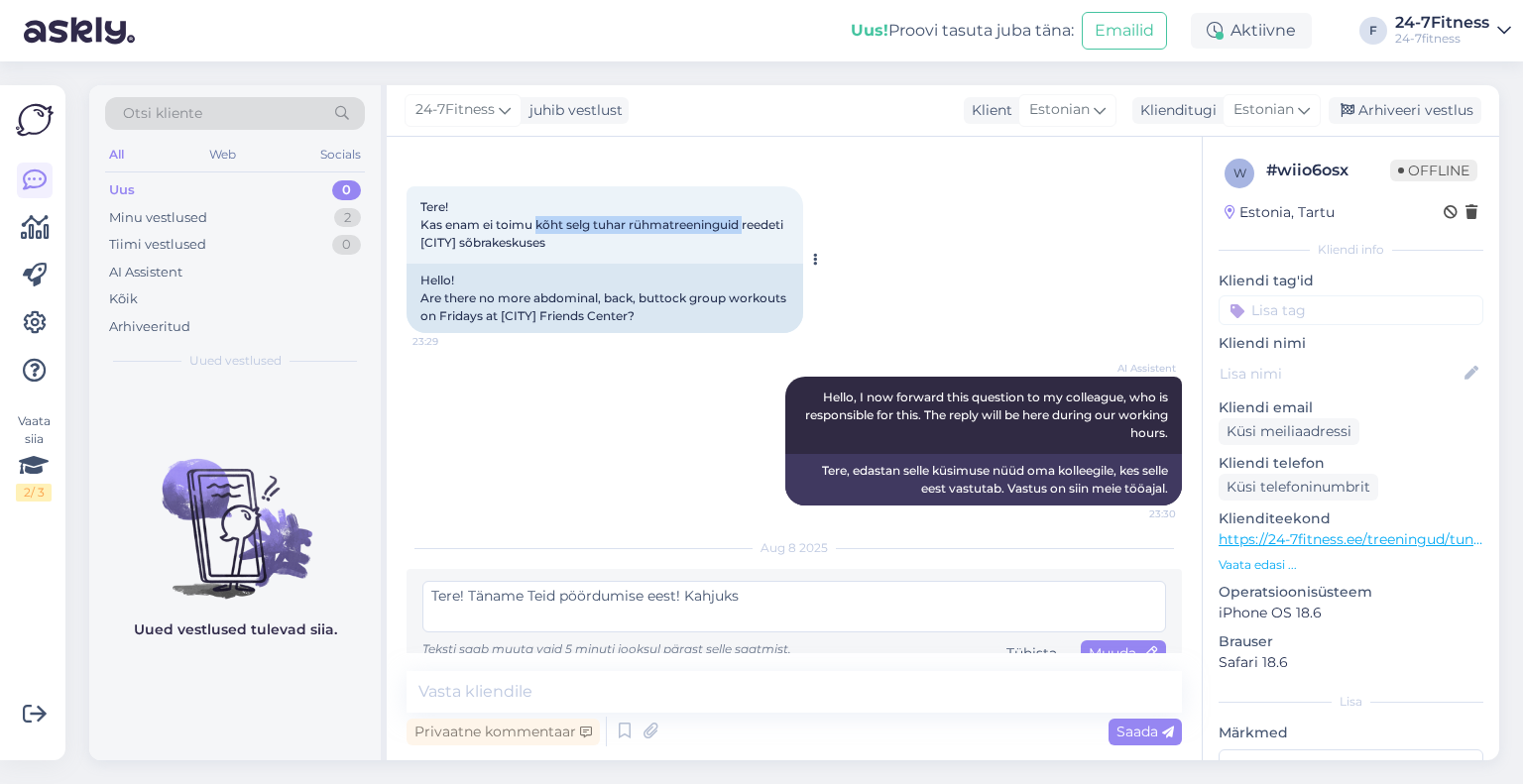 drag, startPoint x: 747, startPoint y: 222, endPoint x: 536, endPoint y: 223, distance: 211.00237 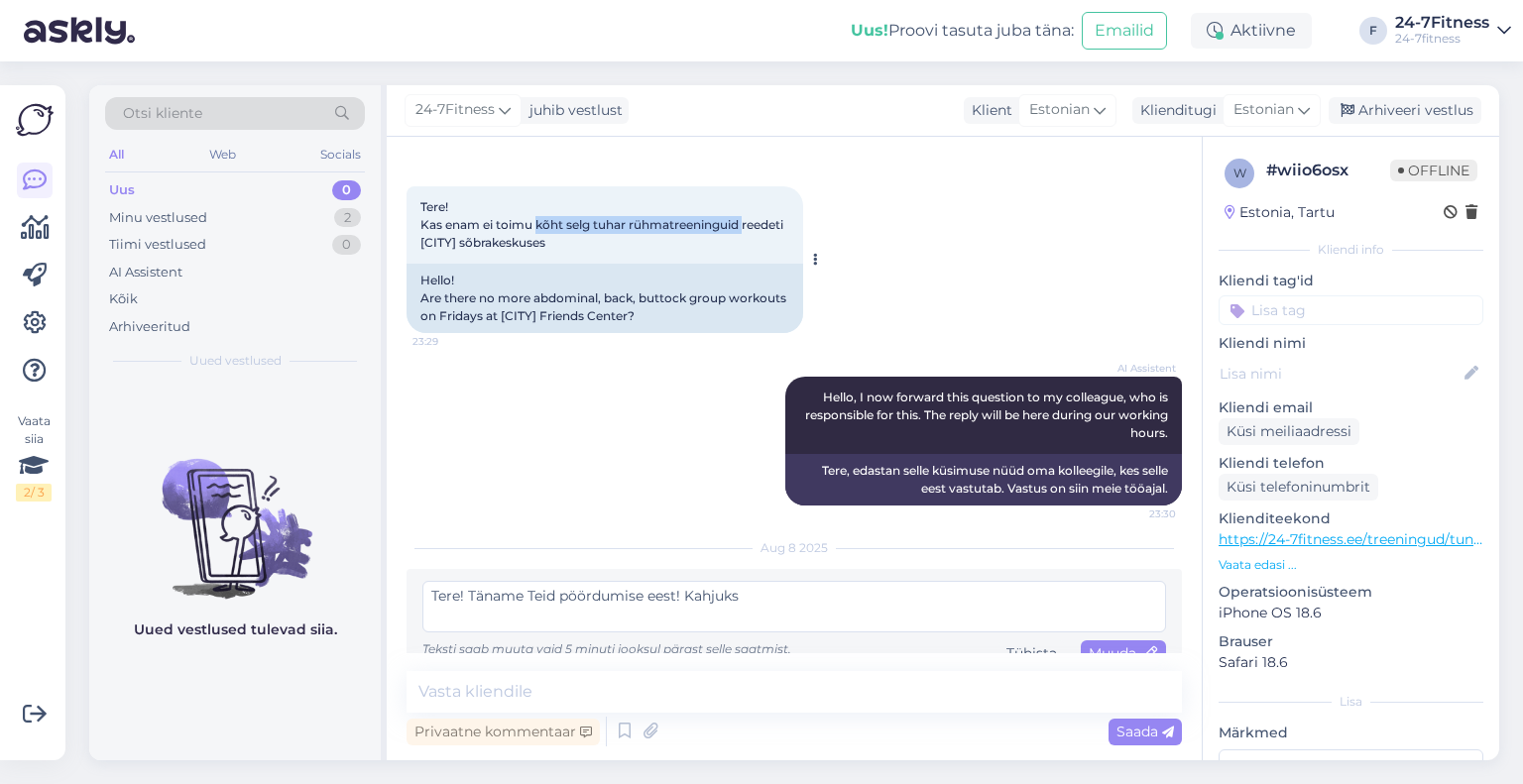click on "Tere!
Kas enam ei toimu kõht selg tuhar rühmatreeninguid reedeti tartu sõbrakeskuses 23:29" at bounding box center [605, 225] 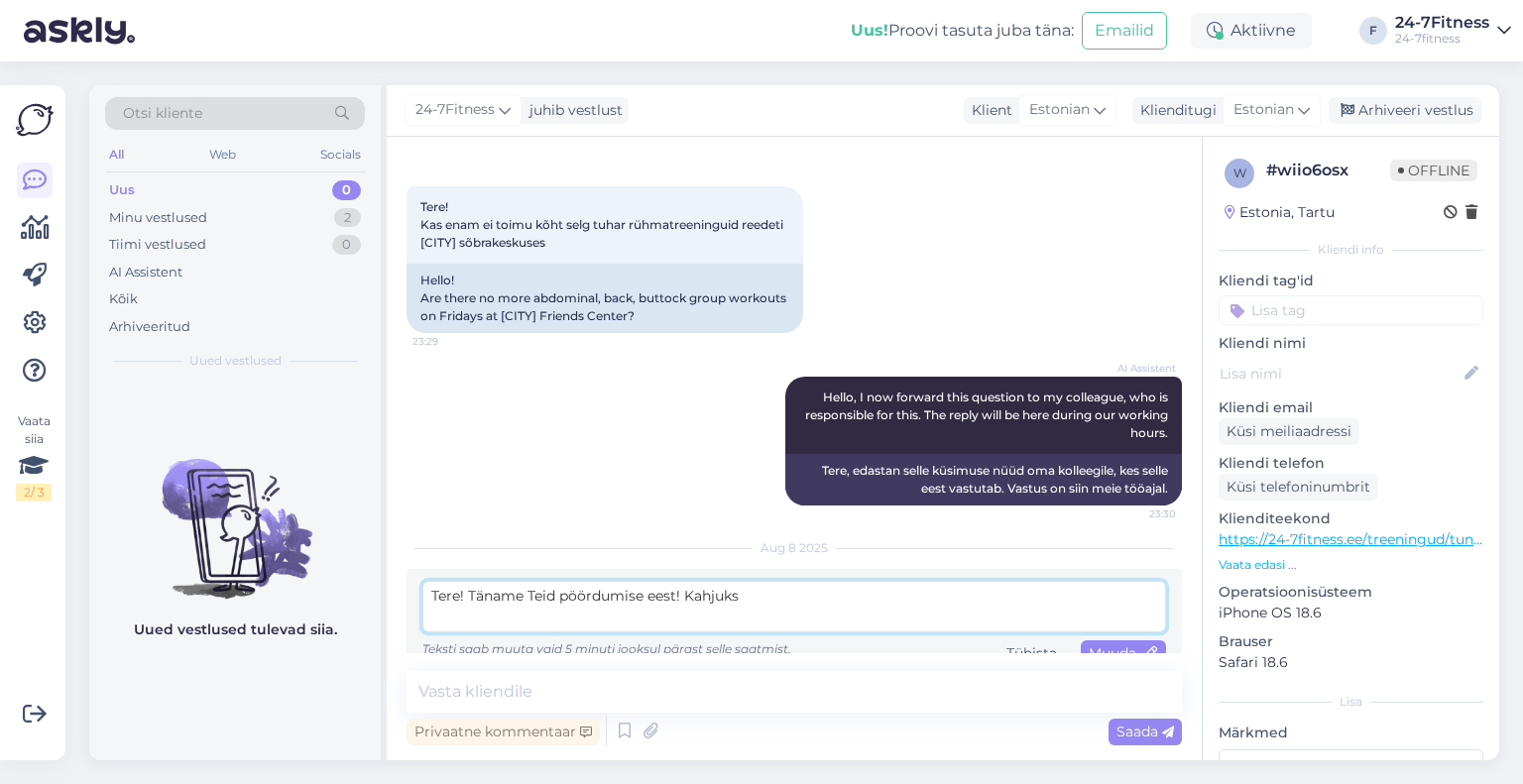 click on "Tere! Täname Teid pöördumise eest! Kahjuks" at bounding box center (794, 607) 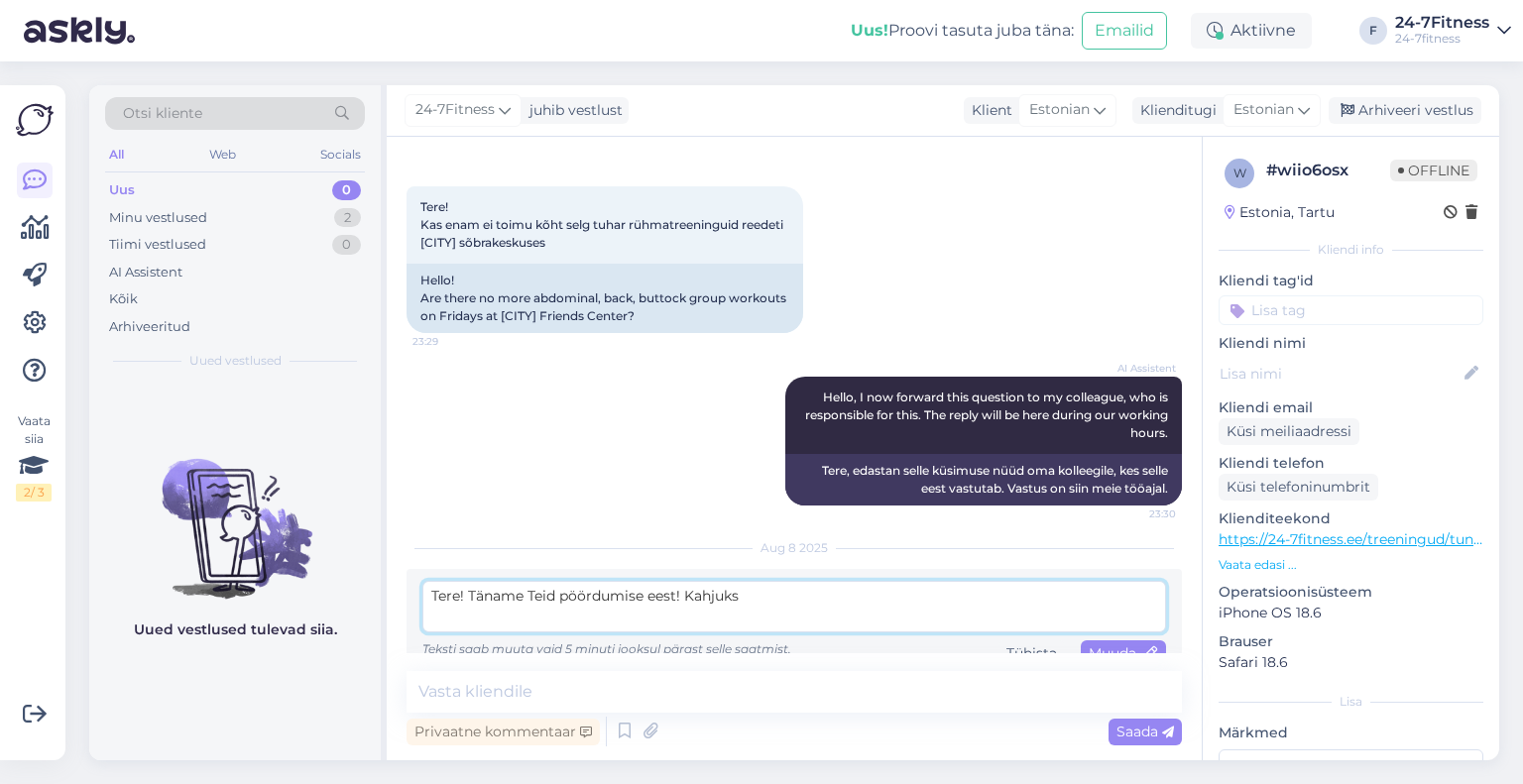 paste on "kõht selg tuhar rühmatreeninguid" 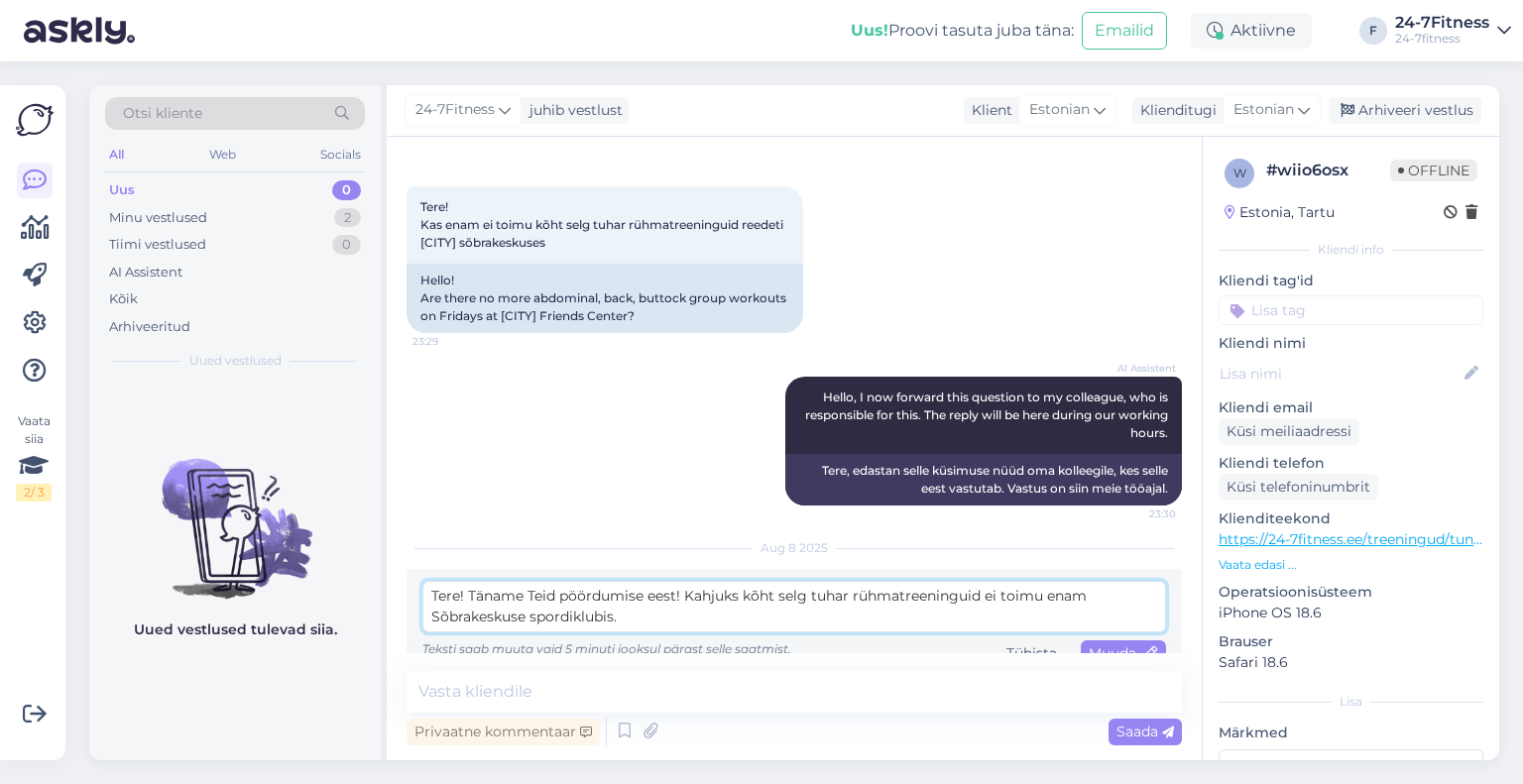 click on "Tere! Täname Teid pöördumise eest! Kahjuks kõht selg tuhar rühmatreeninguid ei toimu enam Sõbrakeskuse spordiklubis." at bounding box center (794, 607) 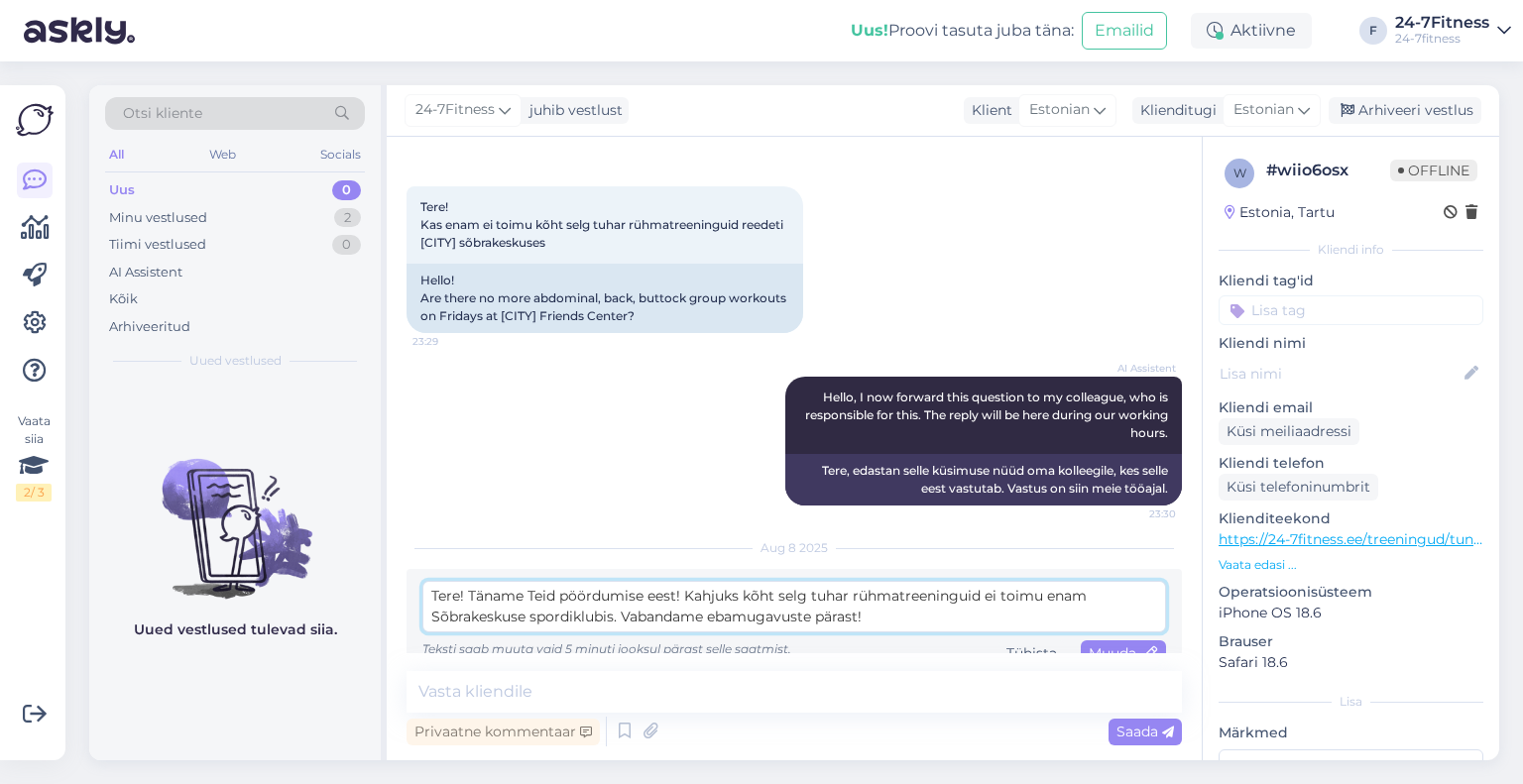 click on "Tere! Täname Teid pöördumise eest! Kahjuks kõht selg tuhar rühmatreeninguid ei toimu enam Sõbrakeskuse spordiklubis. Vabandame ebamugavuste pärast!" at bounding box center (794, 607) 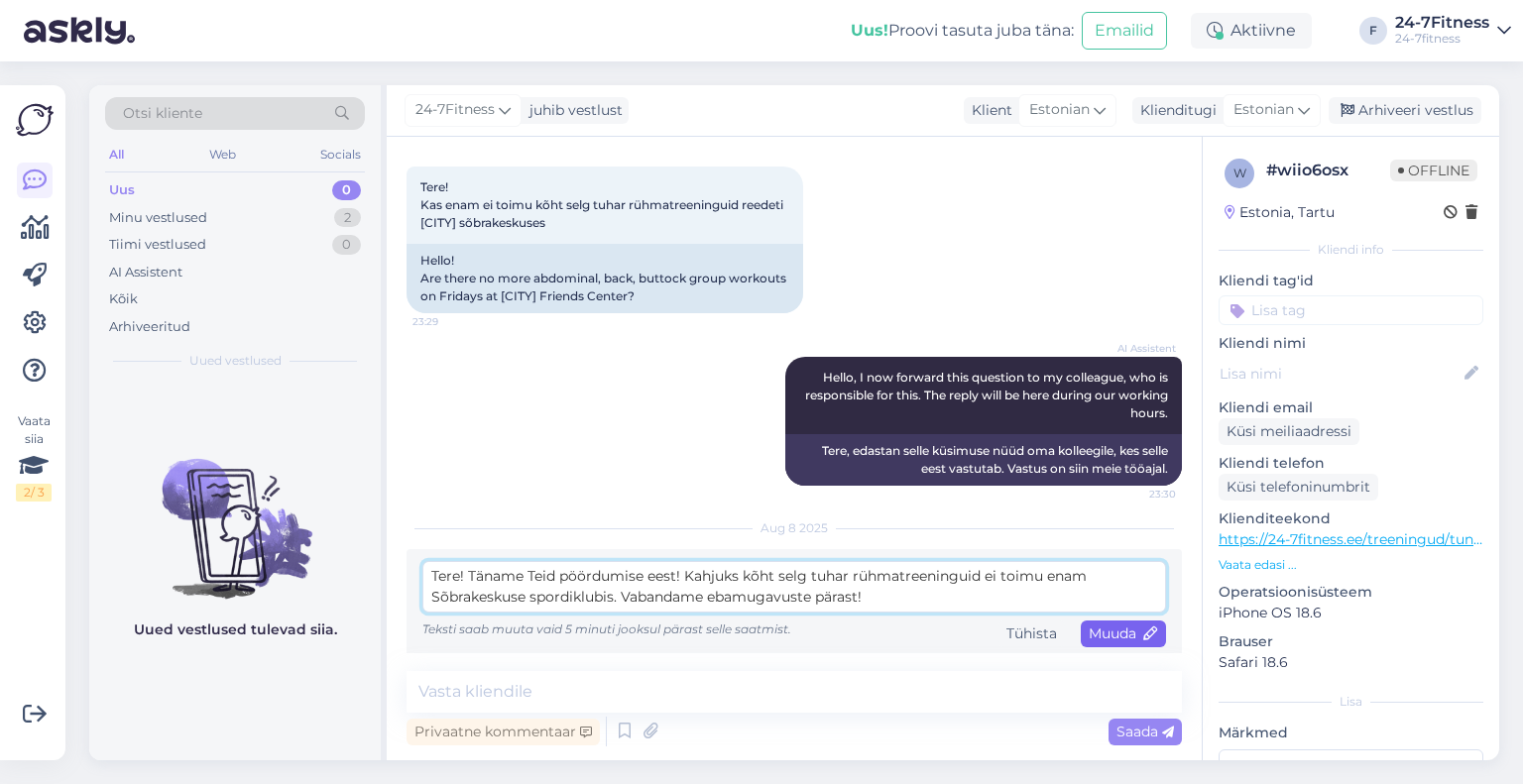 scroll, scrollTop: 99, scrollLeft: 0, axis: vertical 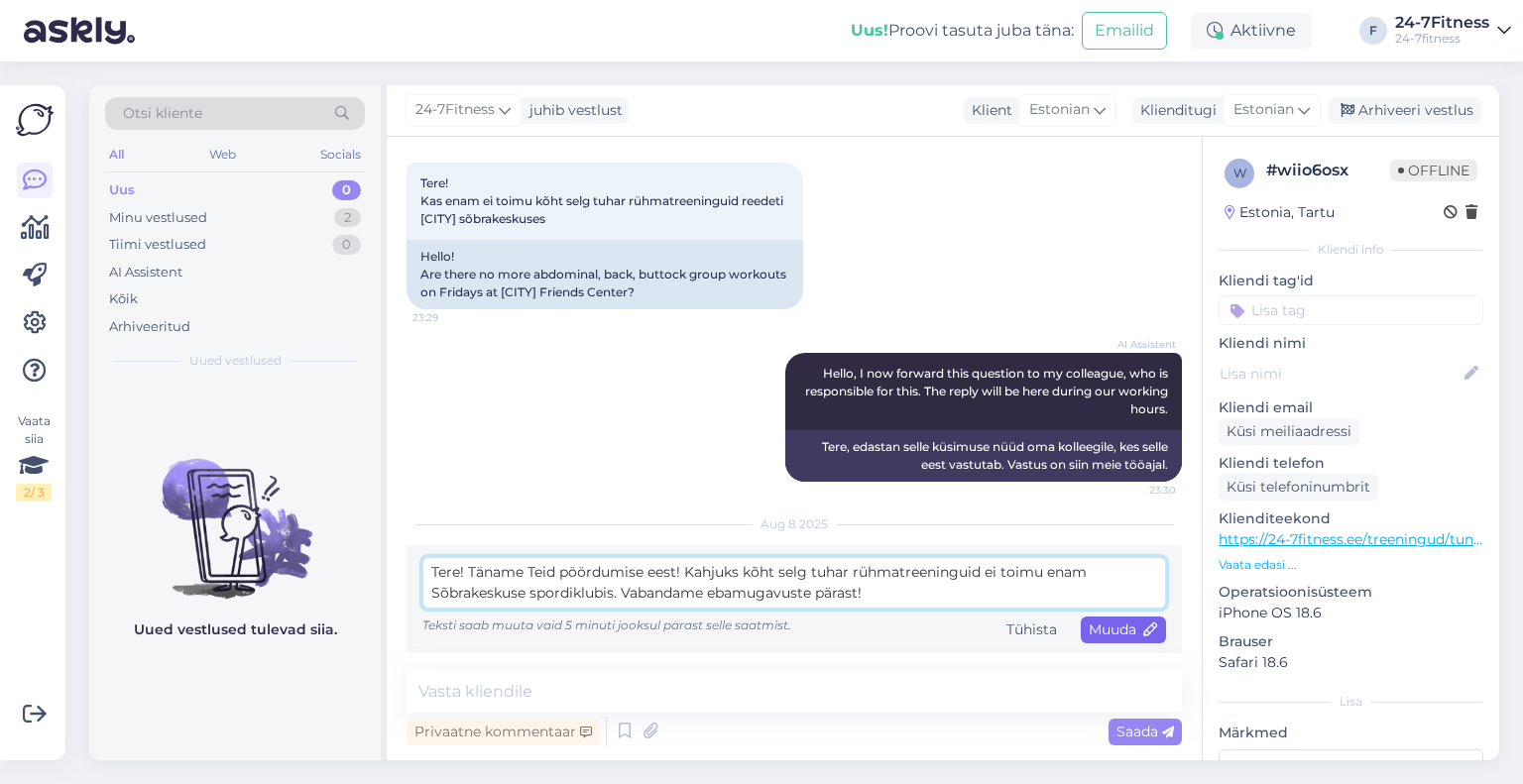 type on "Tere! Täname Teid pöördumise eest! Kahjuks kõht selg tuhar rühmatreeninguid ei toimu enam Sõbrakeskuse spordiklubis. Vabandame ebamugavuste pärast!" 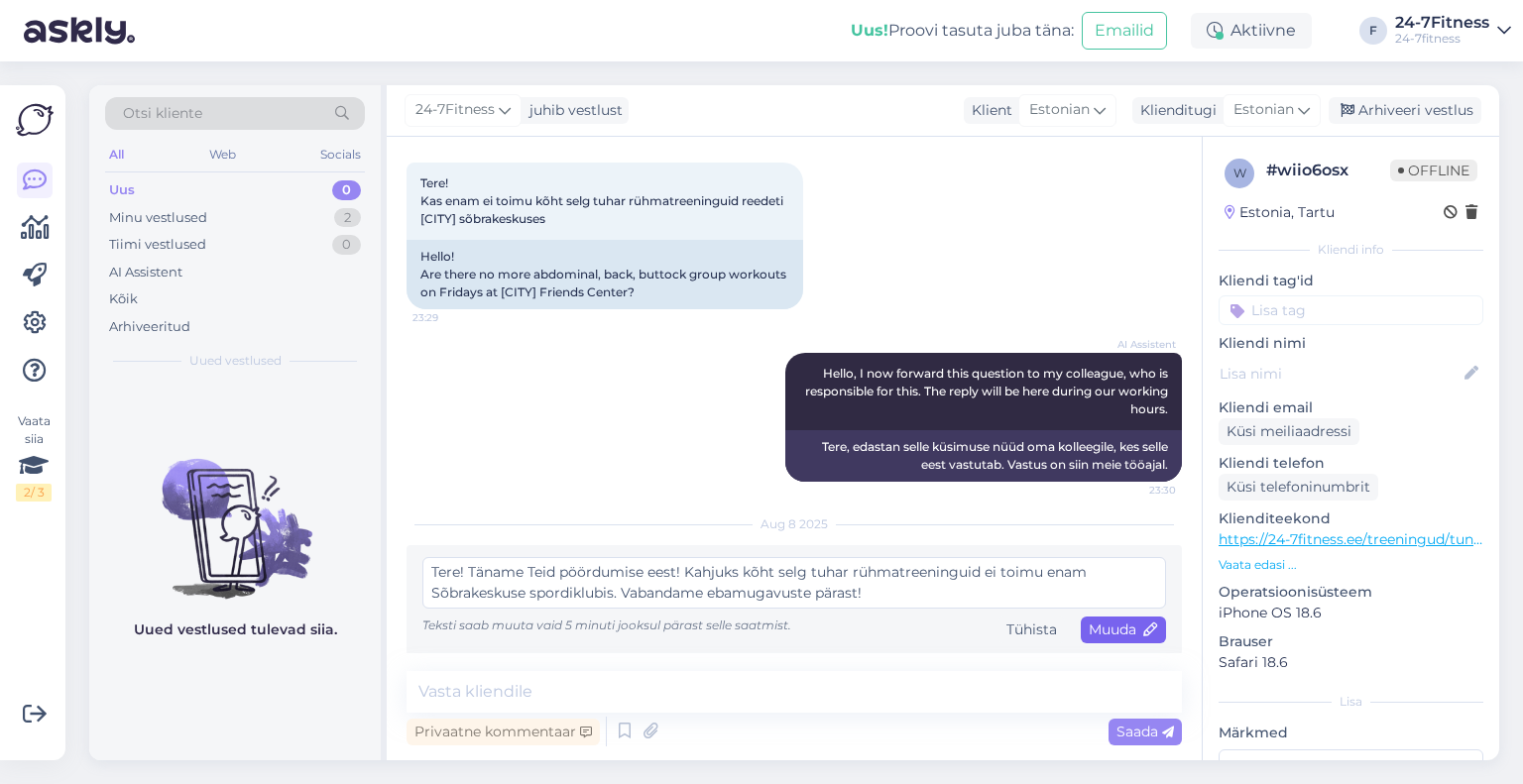 click on "Muuda" at bounding box center [1123, 629] 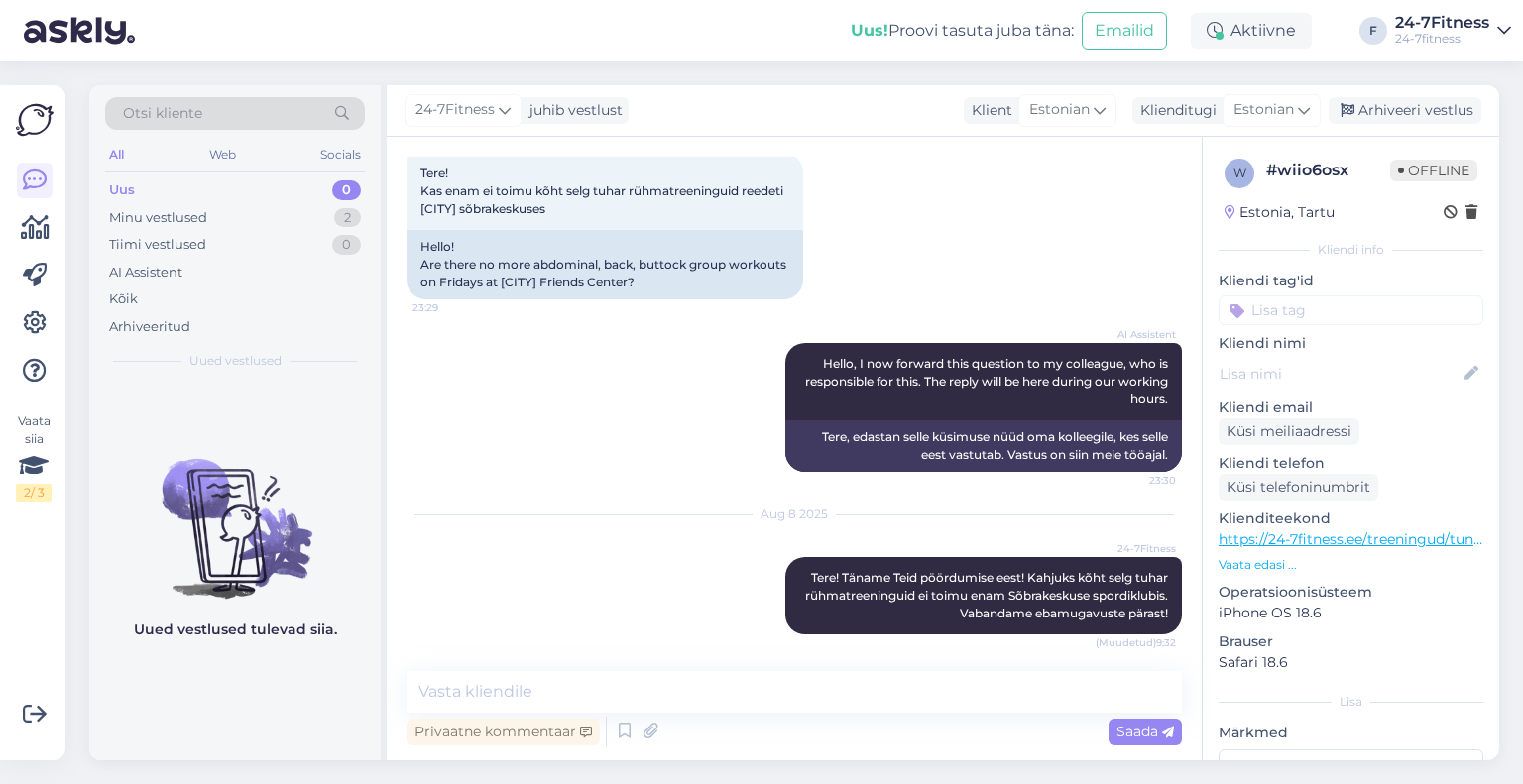 scroll, scrollTop: 111, scrollLeft: 0, axis: vertical 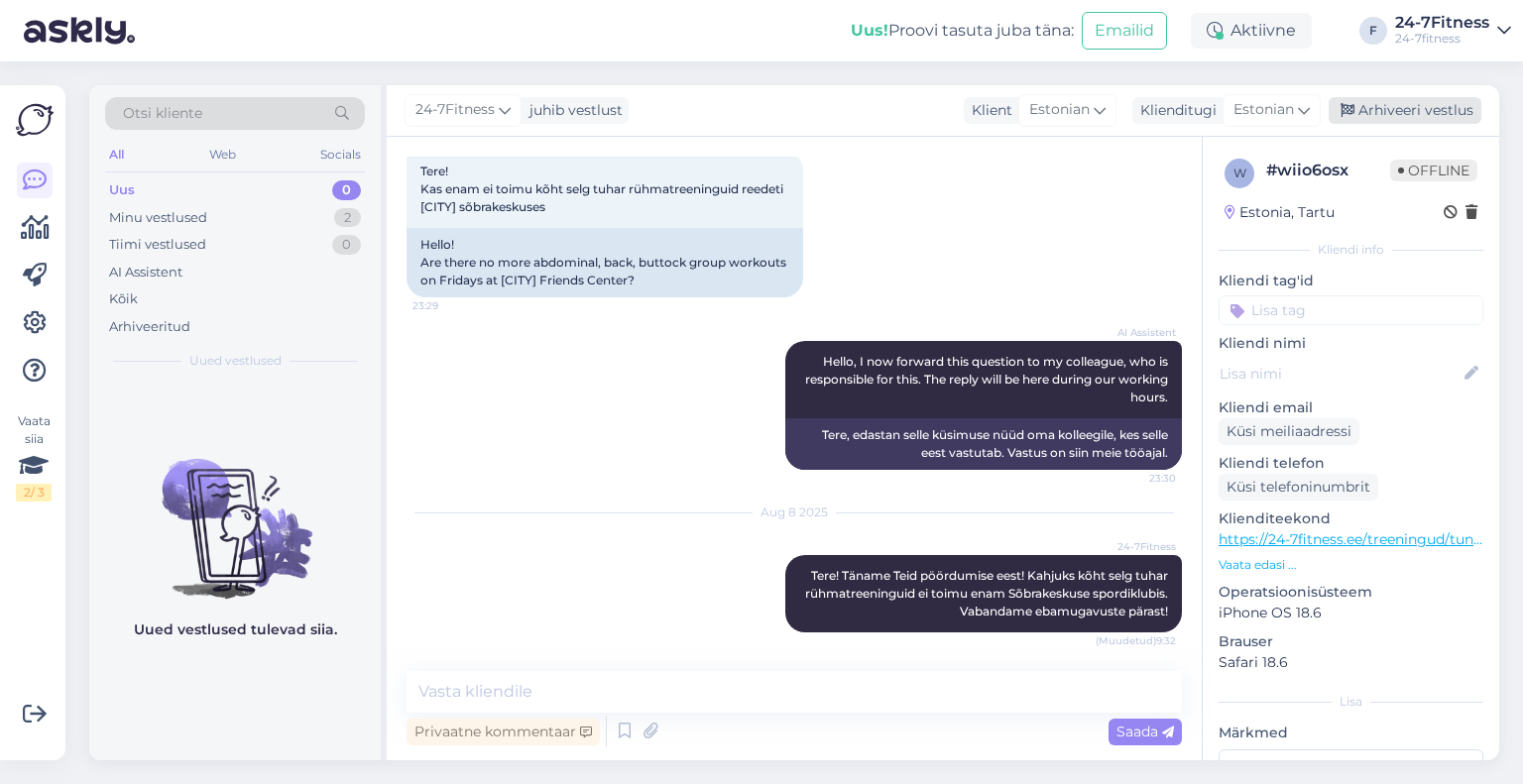 click on "Arhiveeri vestlus" at bounding box center (1405, 110) 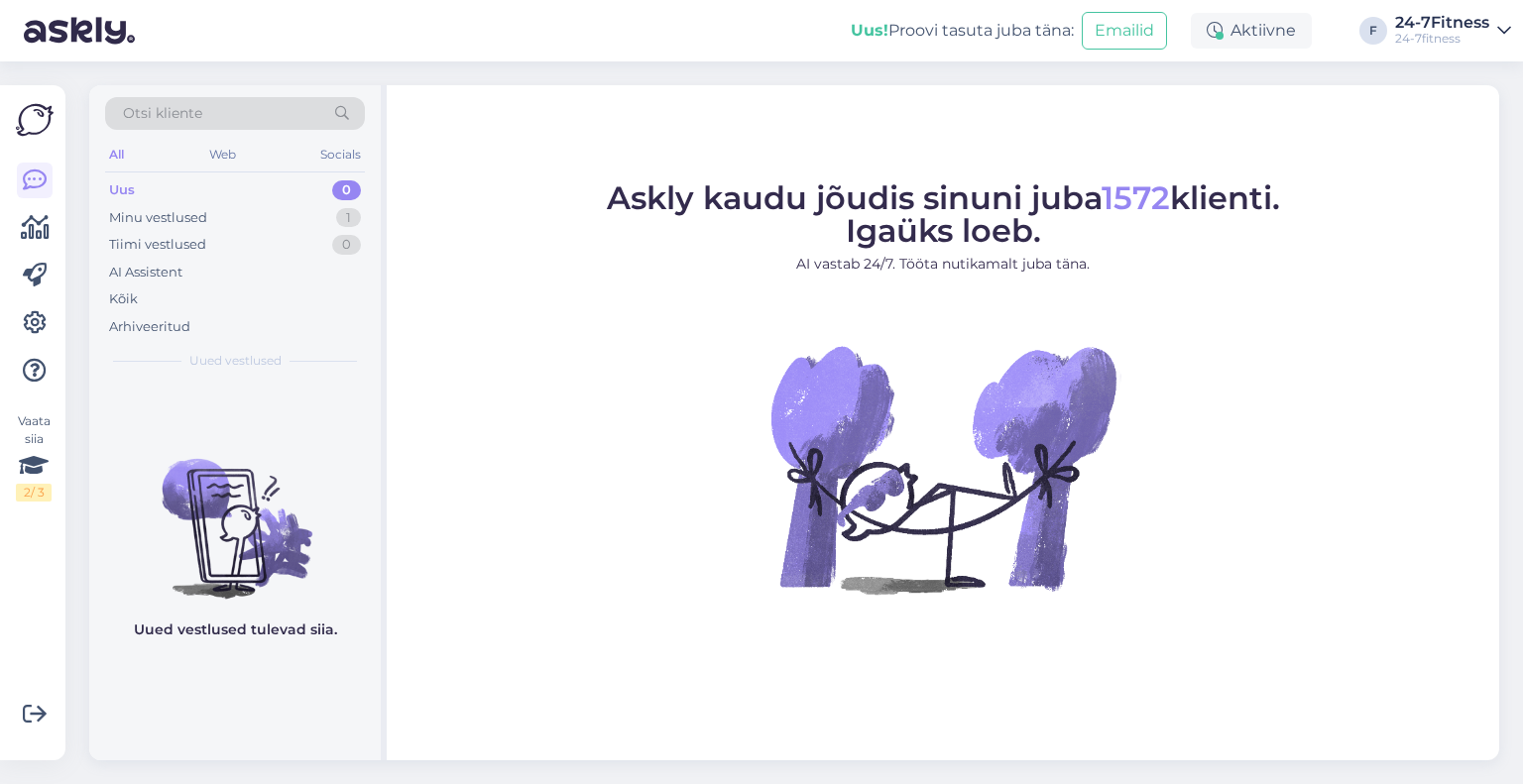 scroll, scrollTop: 0, scrollLeft: 0, axis: both 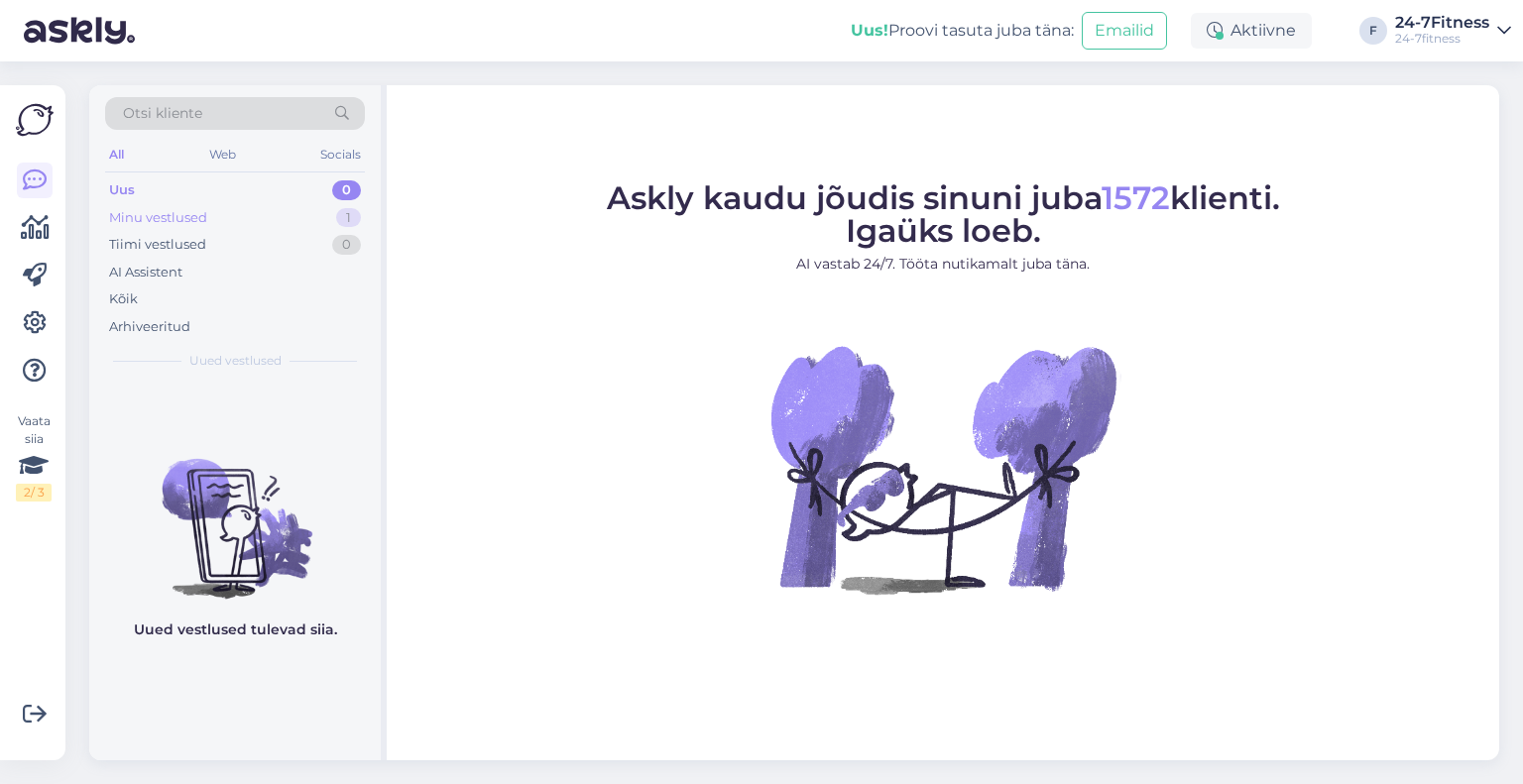 click on "Minu vestlused" at bounding box center [158, 218] 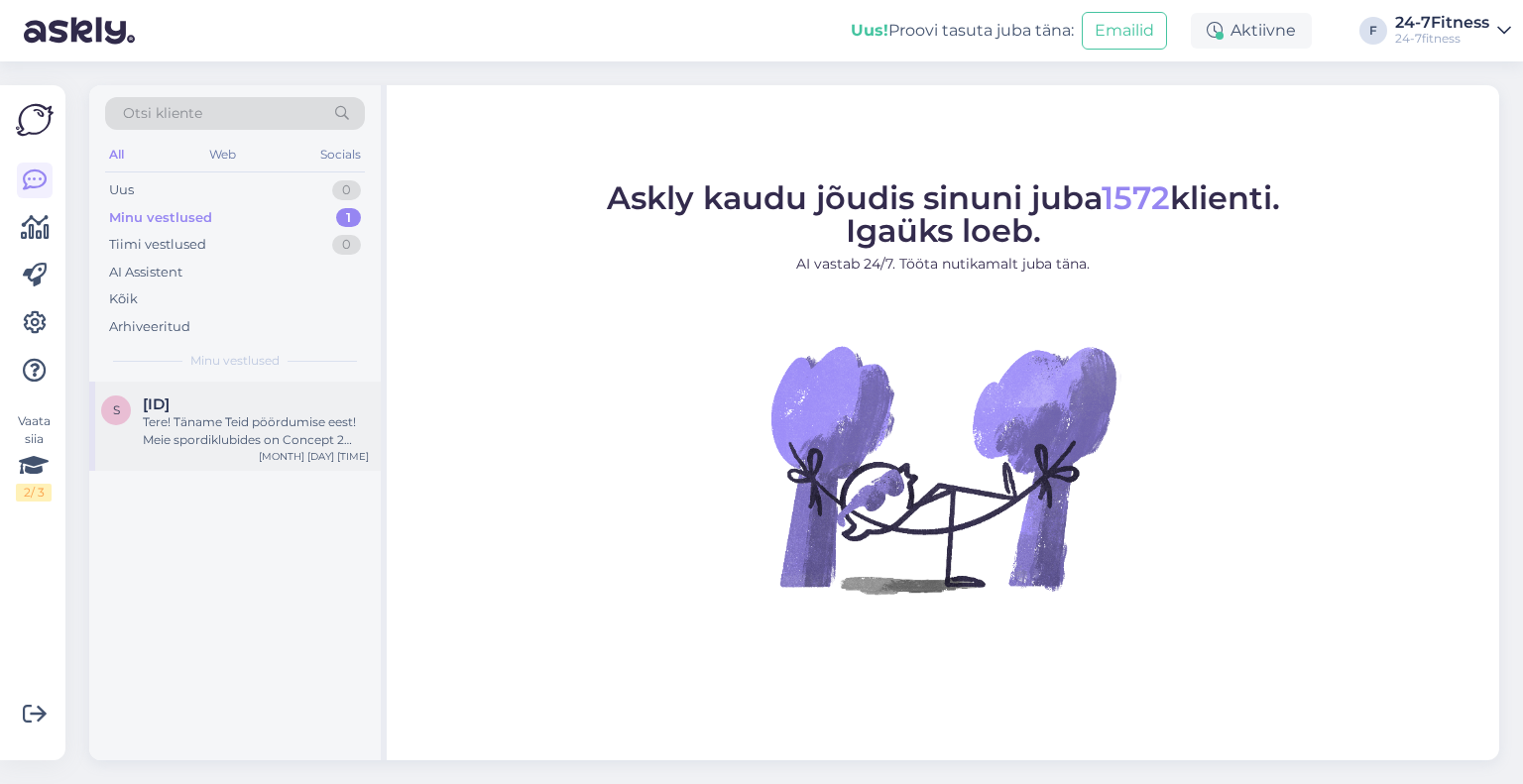 click on "[ID]" at bounding box center (156, 404) 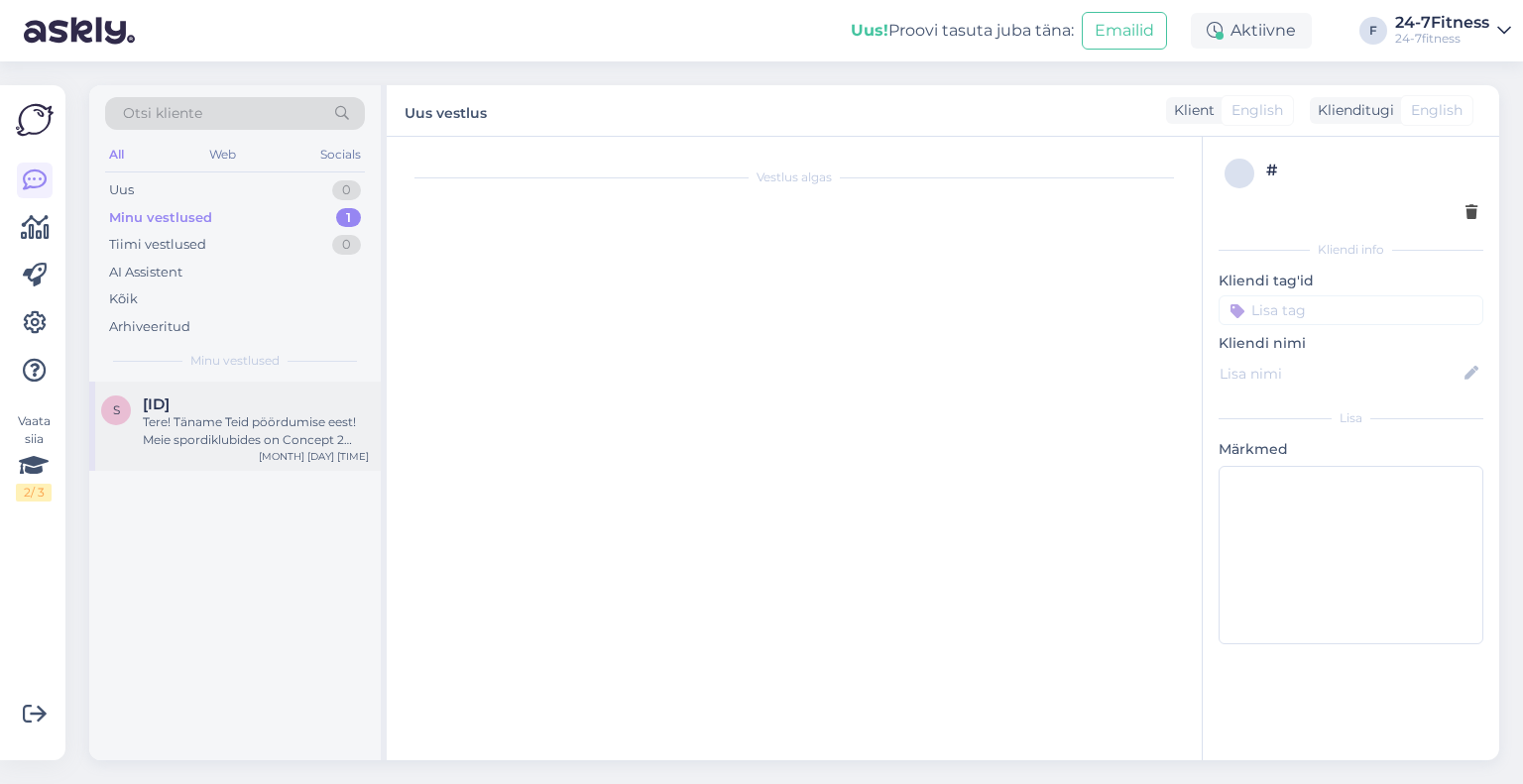 scroll, scrollTop: 226, scrollLeft: 0, axis: vertical 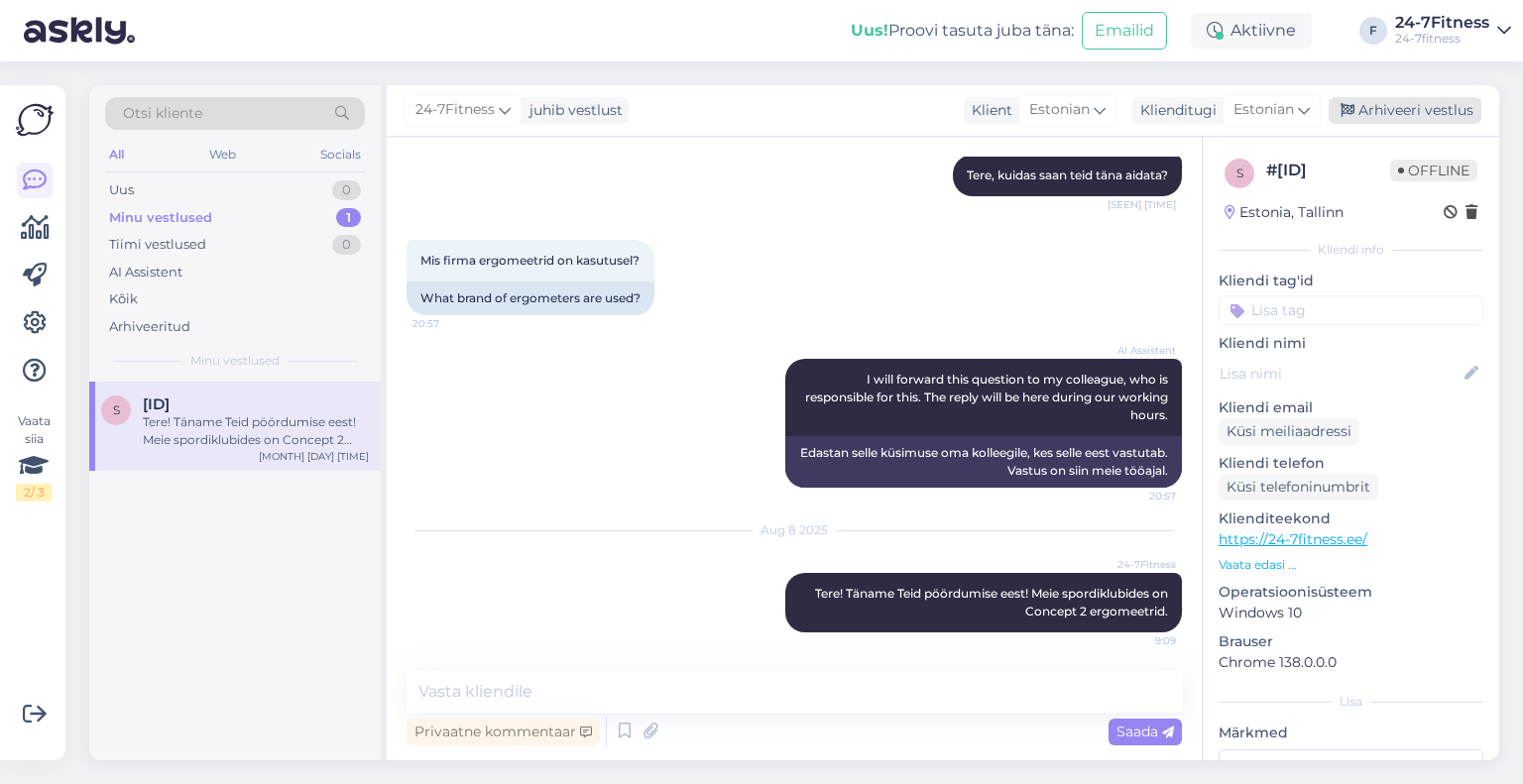 click on "Arhiveeri vestlus" at bounding box center [1405, 110] 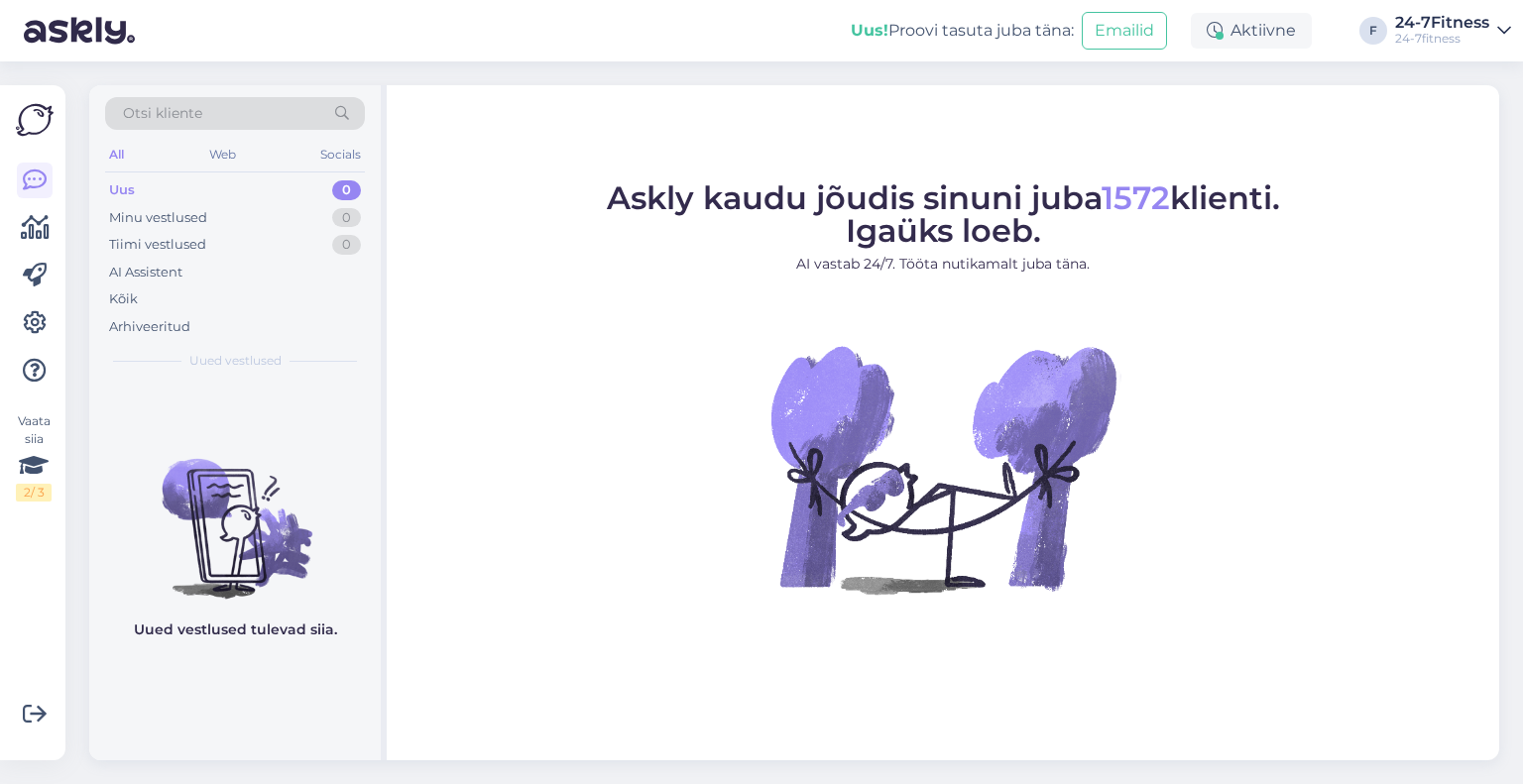 scroll, scrollTop: 0, scrollLeft: 0, axis: both 